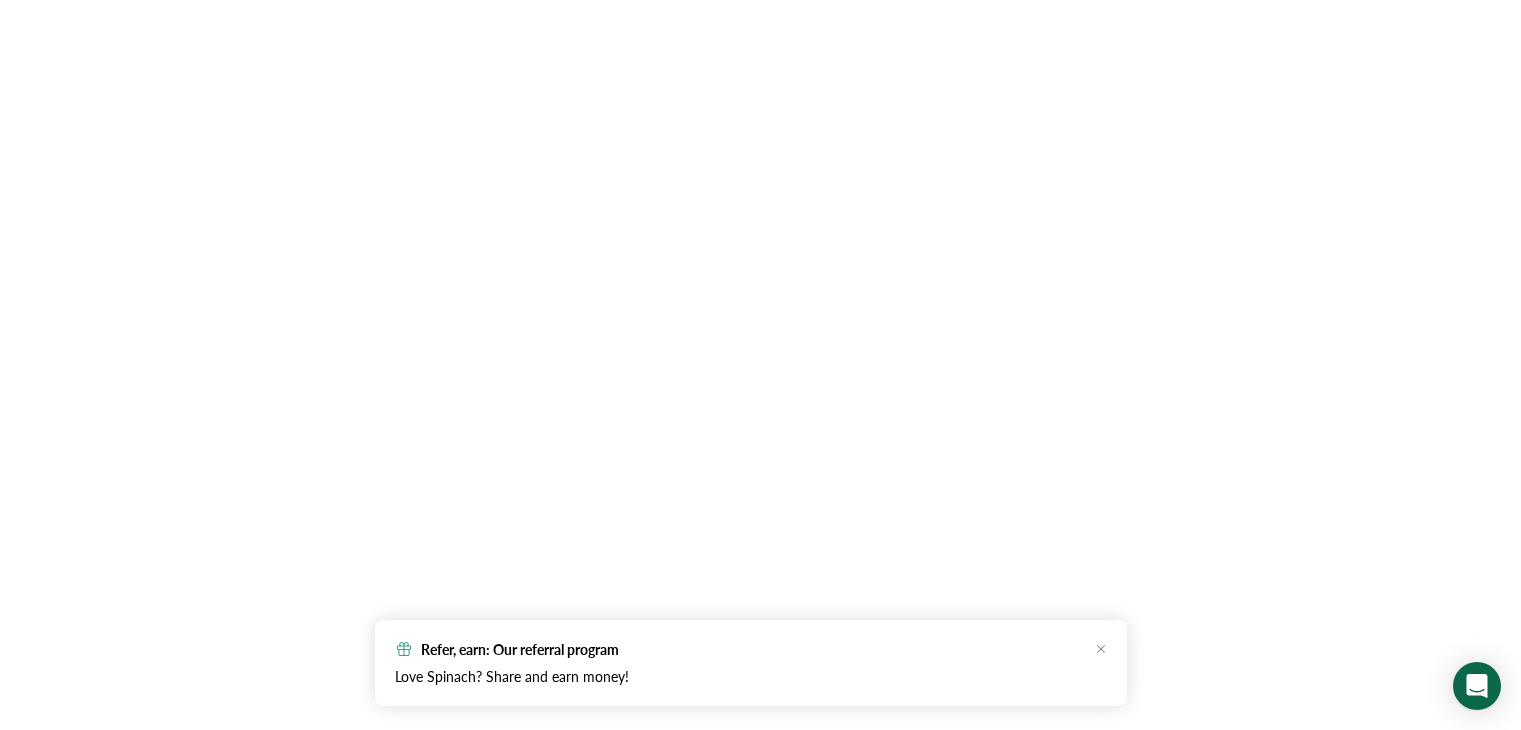 scroll, scrollTop: 0, scrollLeft: 0, axis: both 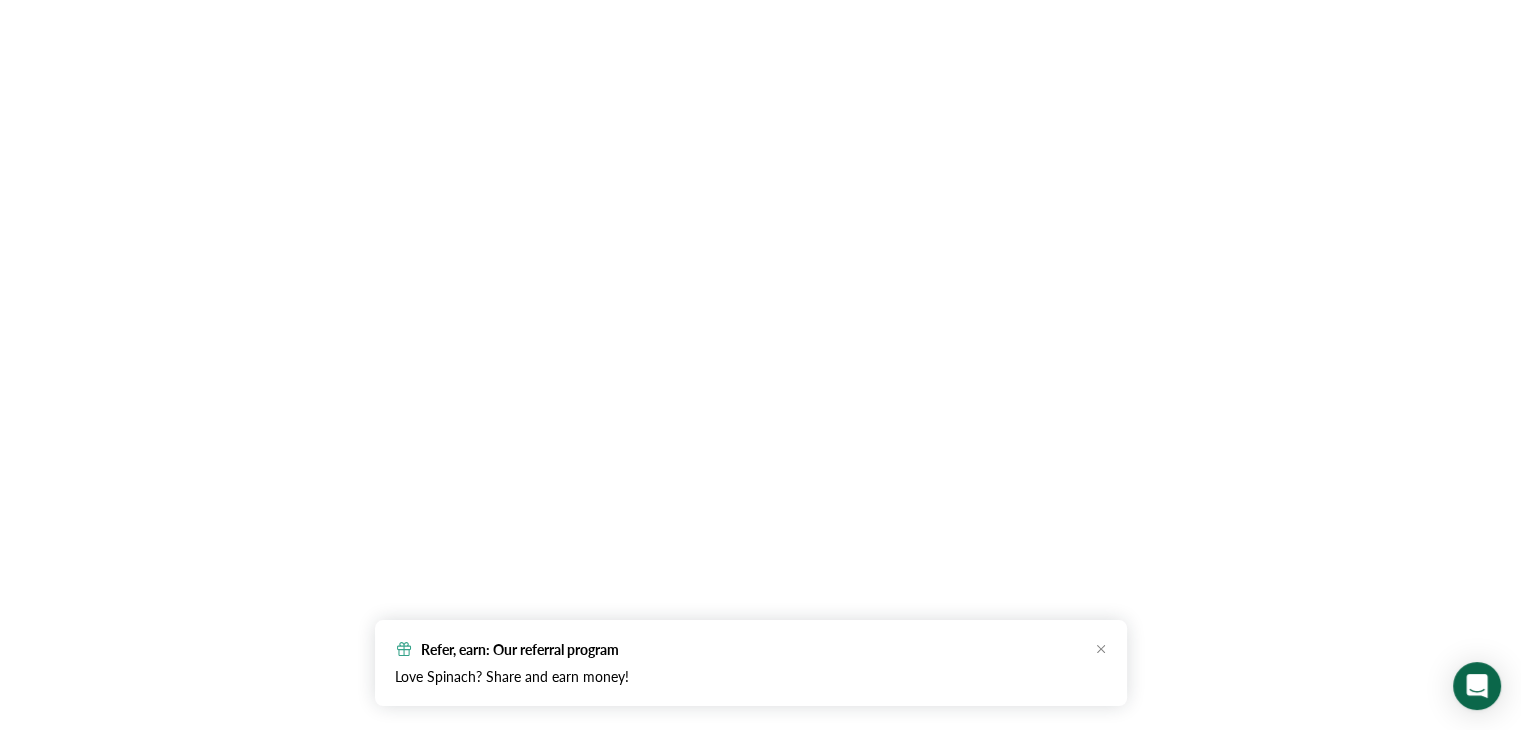 click on "Refer, earn: Our referral program" at bounding box center (751, 649) 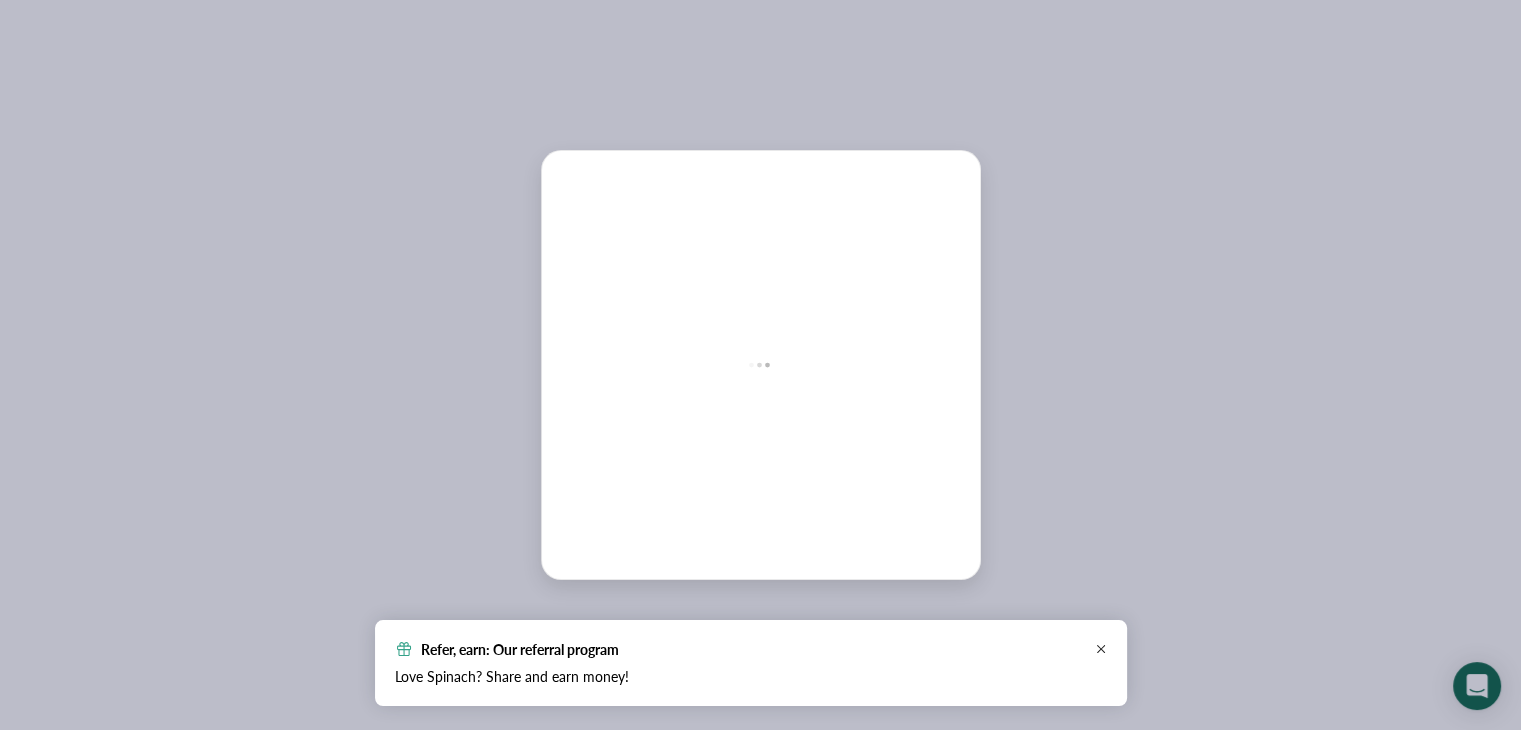 click at bounding box center (760, 365) 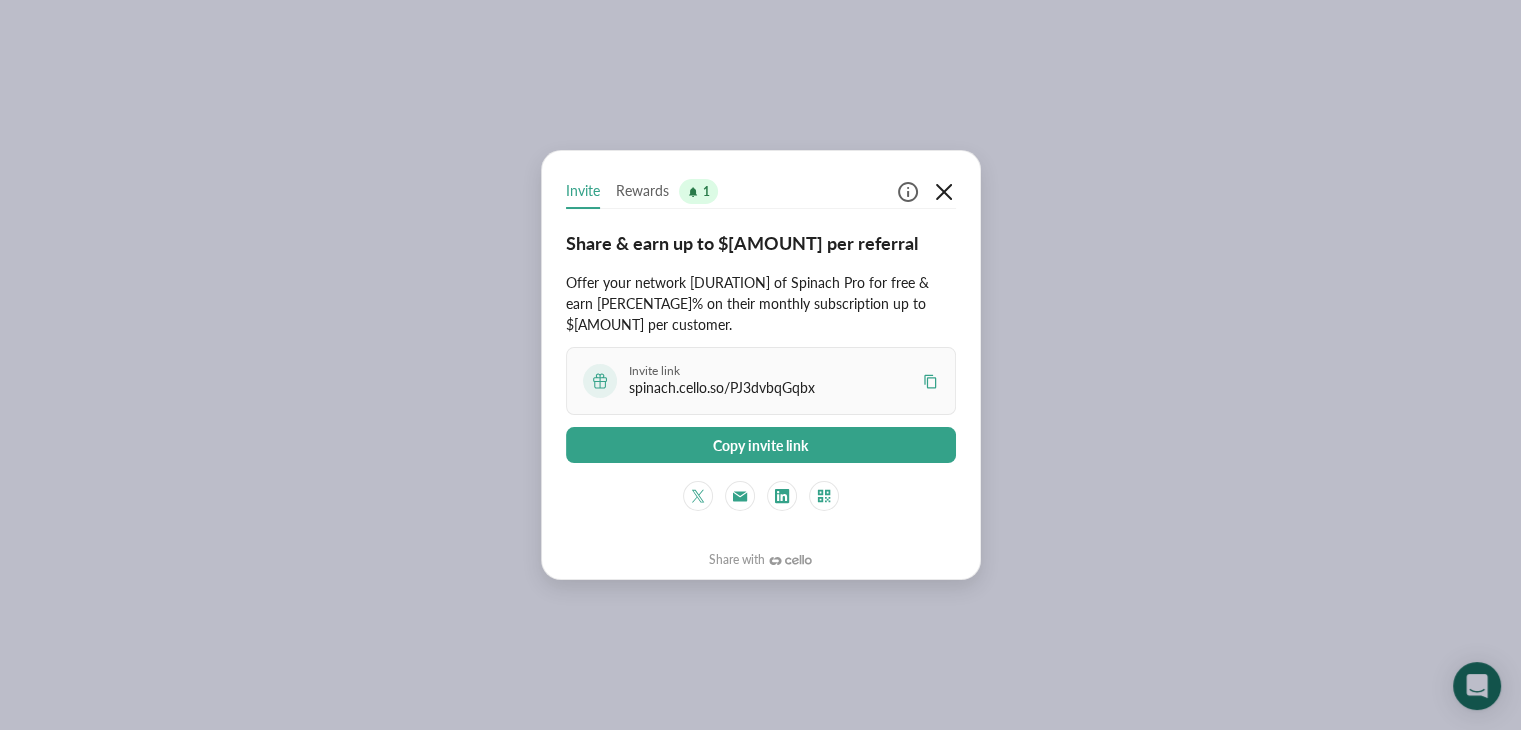 click 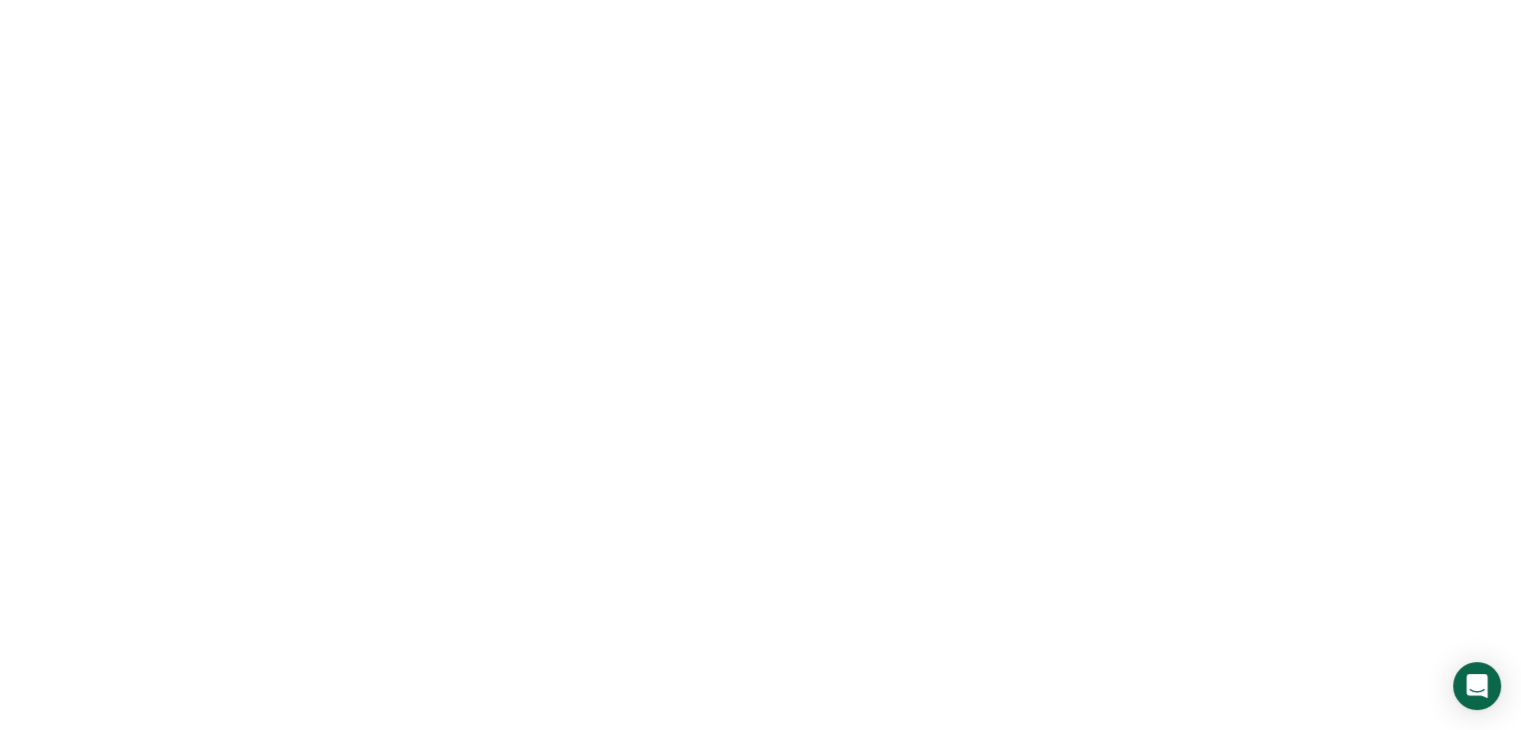 click on "View or change your Spinach account" at bounding box center [439, 1512] 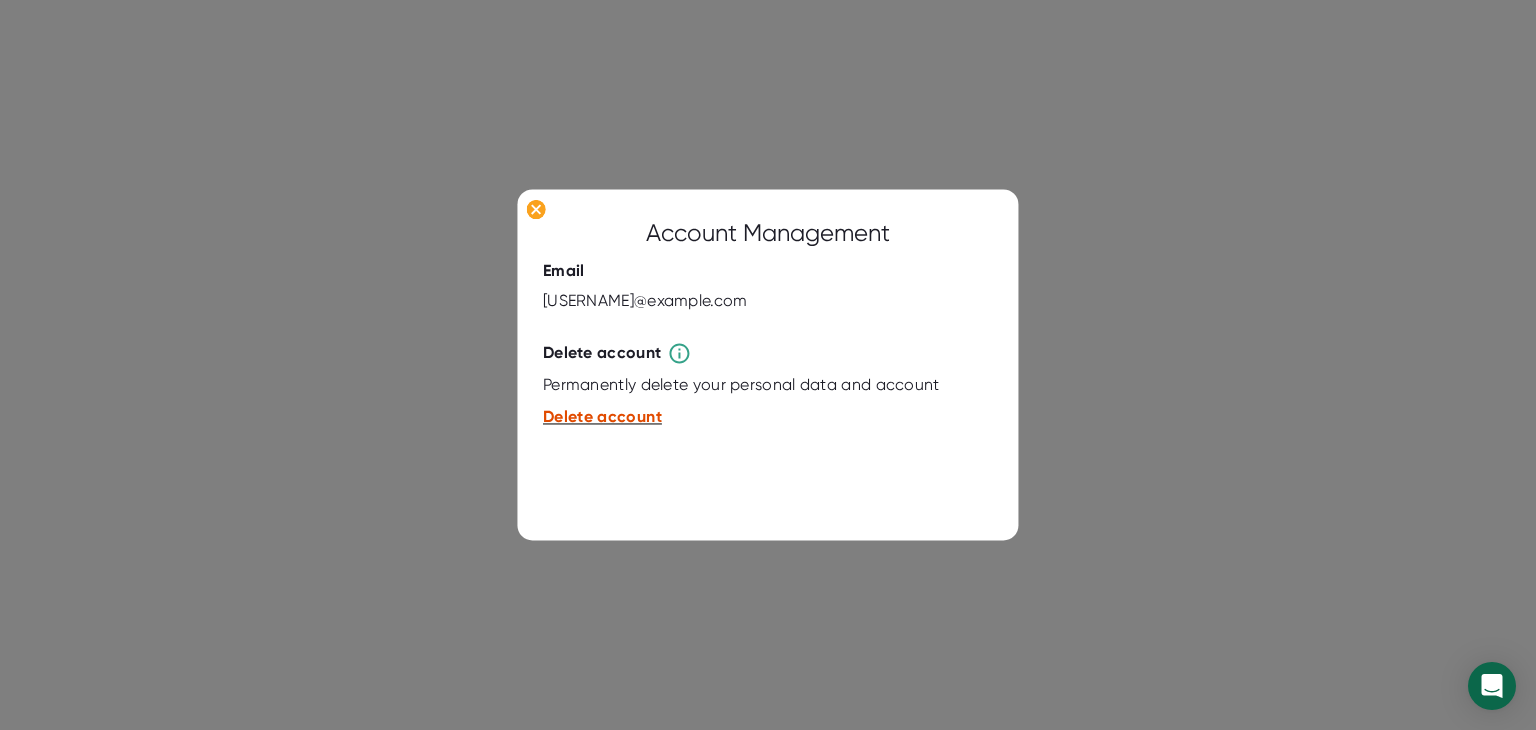 click on "Delete account" at bounding box center [602, 416] 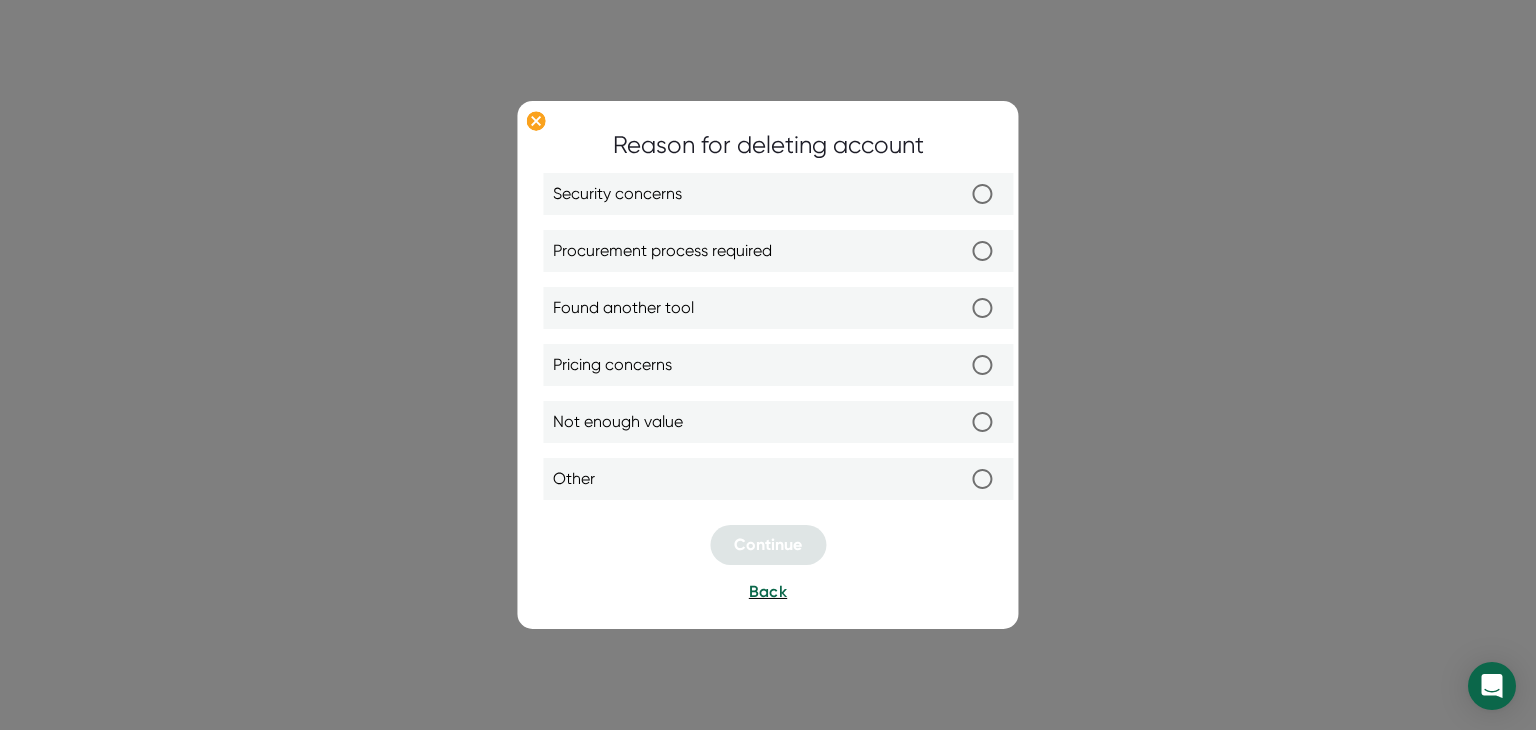 click on "Other" at bounding box center [982, 479] 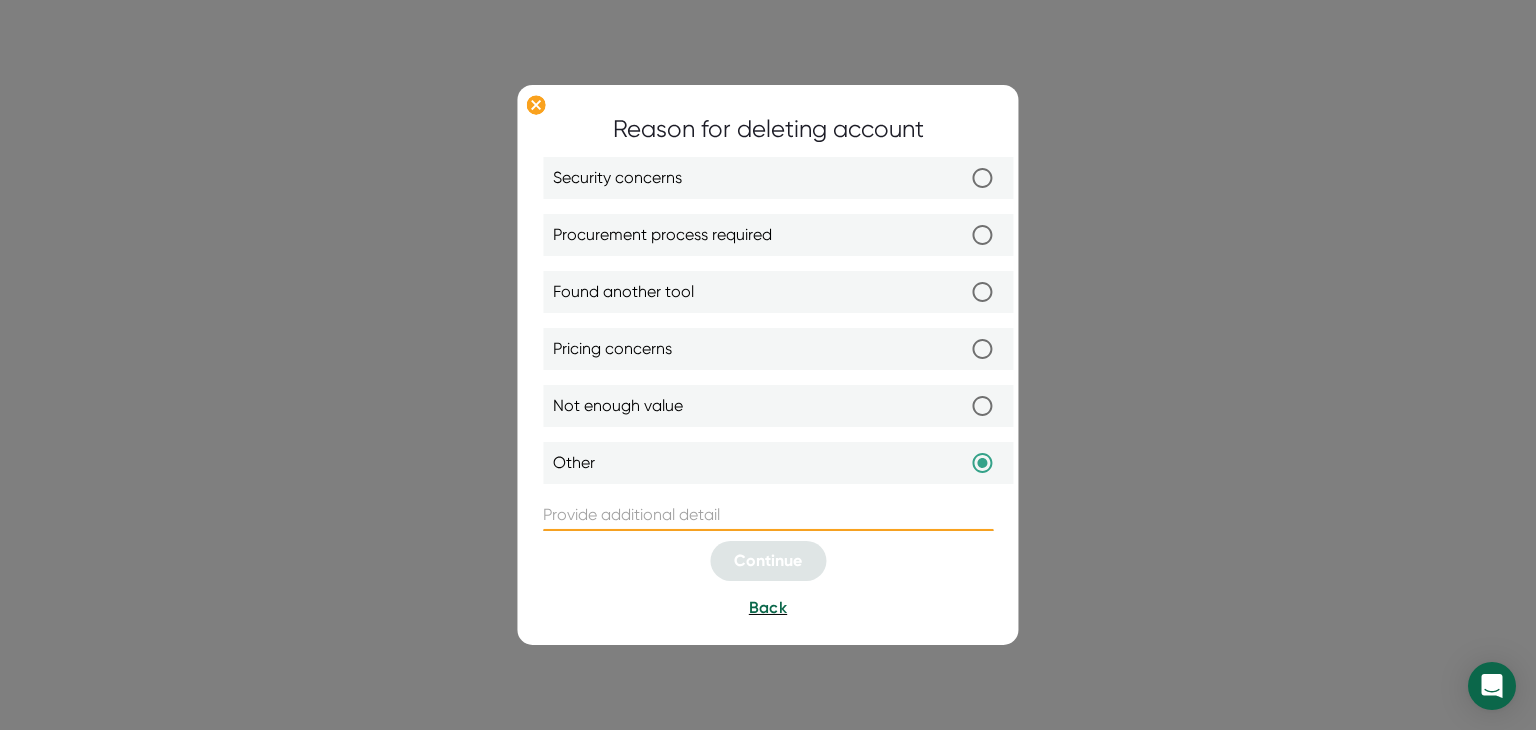 click at bounding box center [768, 515] 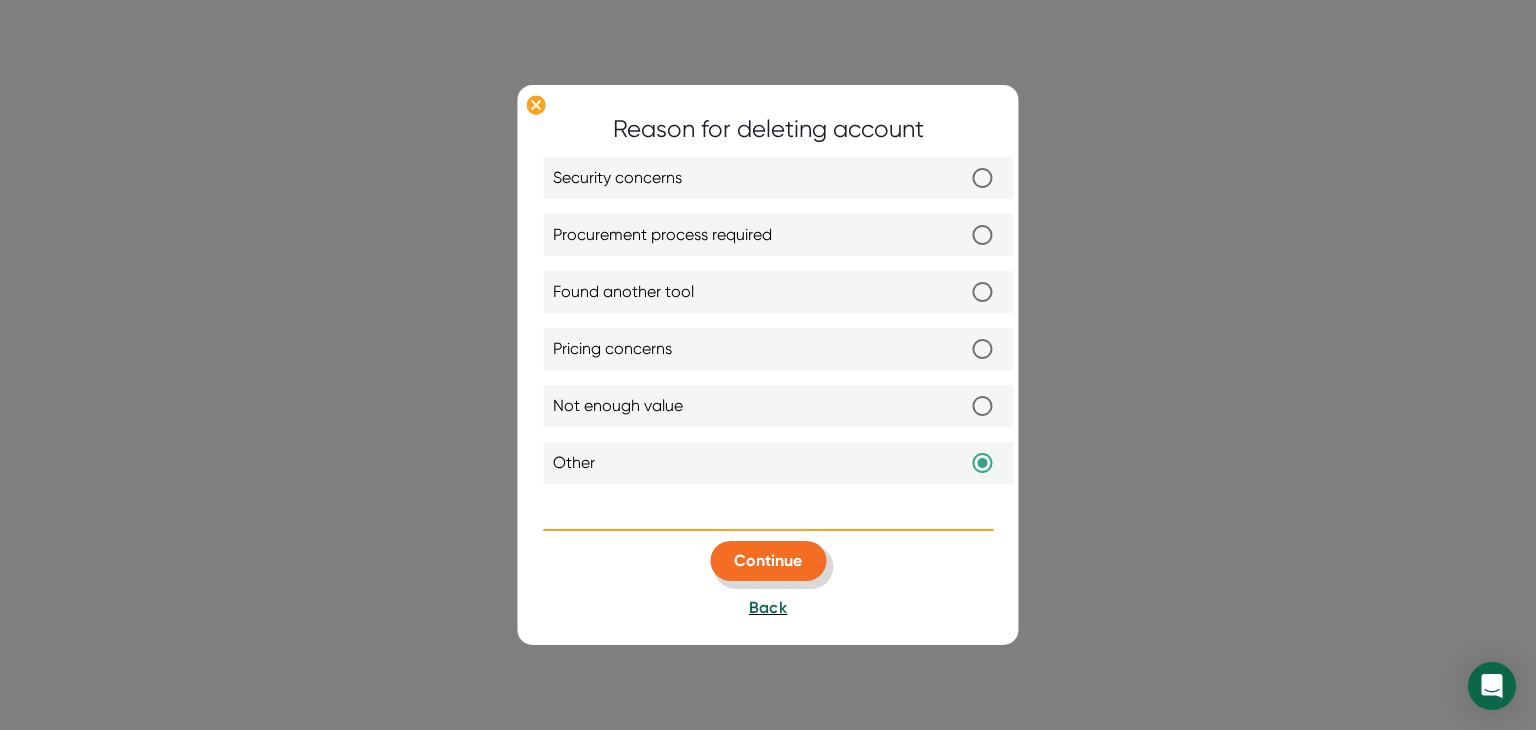 type 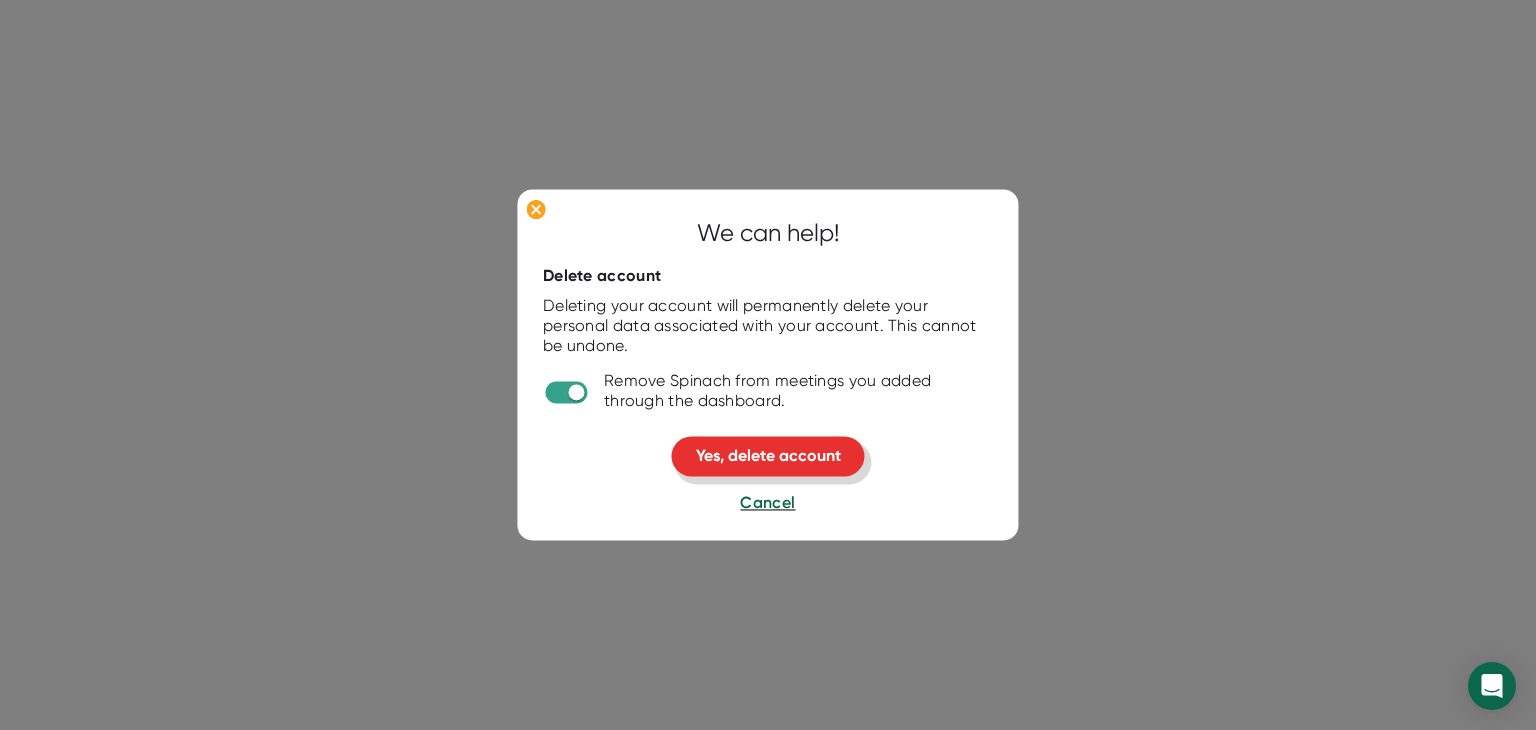 click on "Yes, delete account" at bounding box center [768, 455] 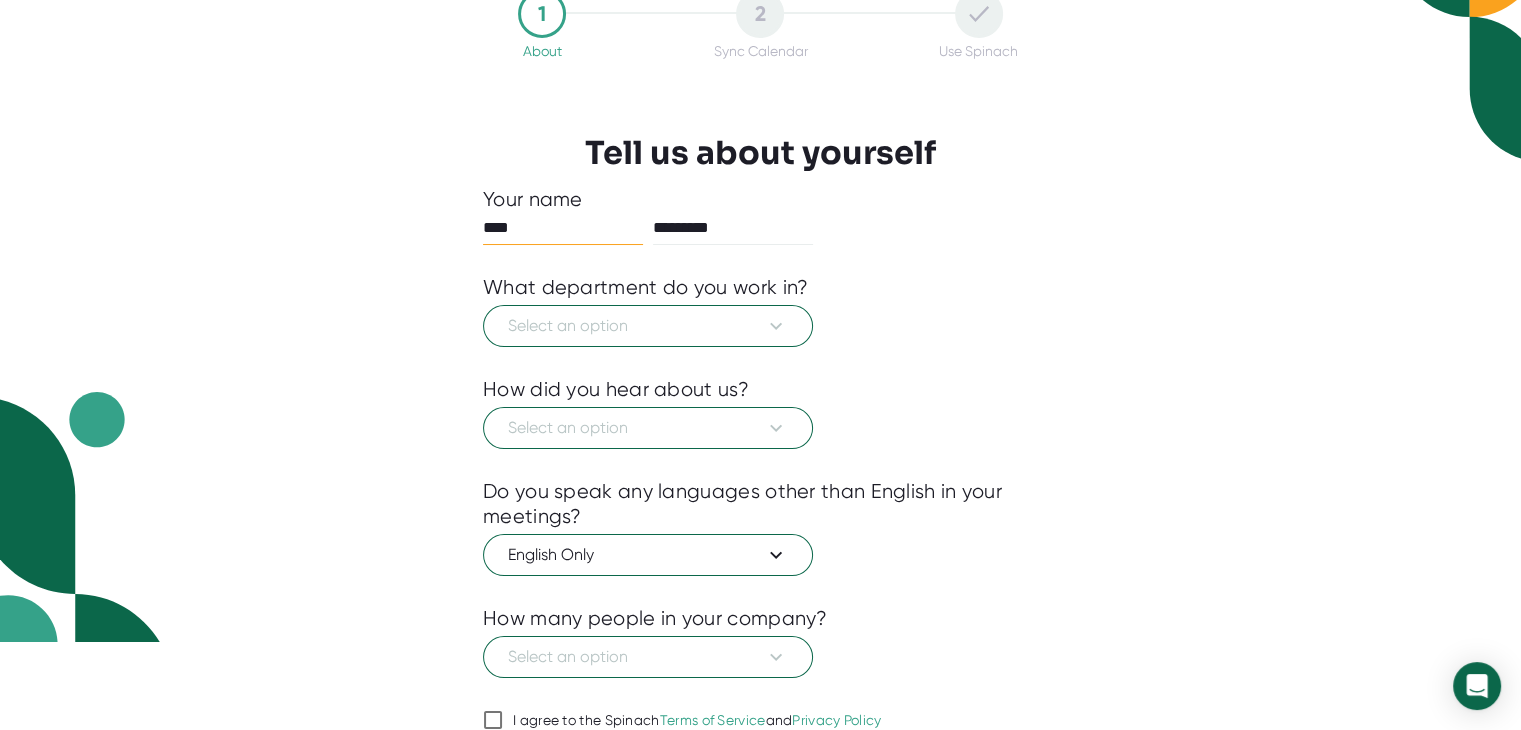 scroll, scrollTop: 173, scrollLeft: 0, axis: vertical 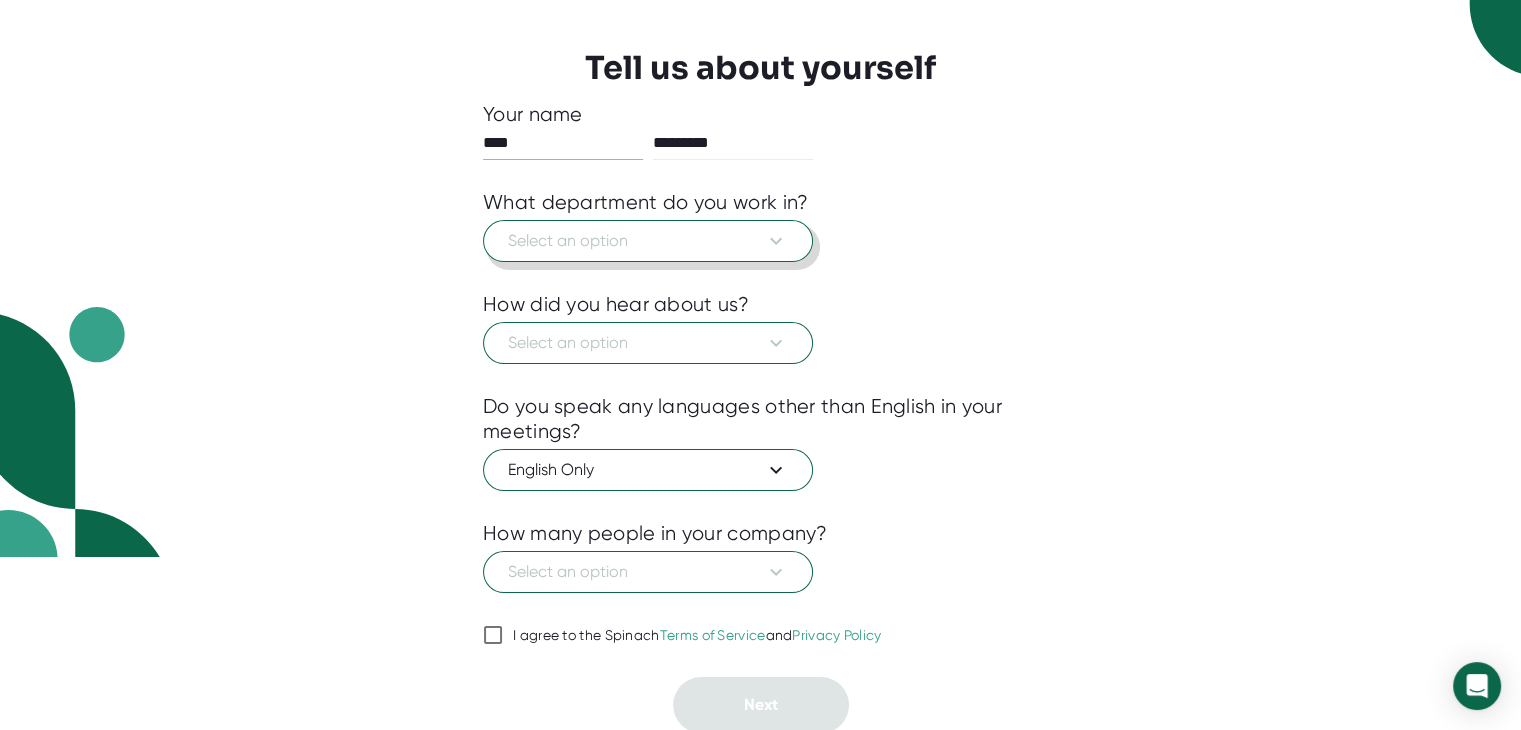 click 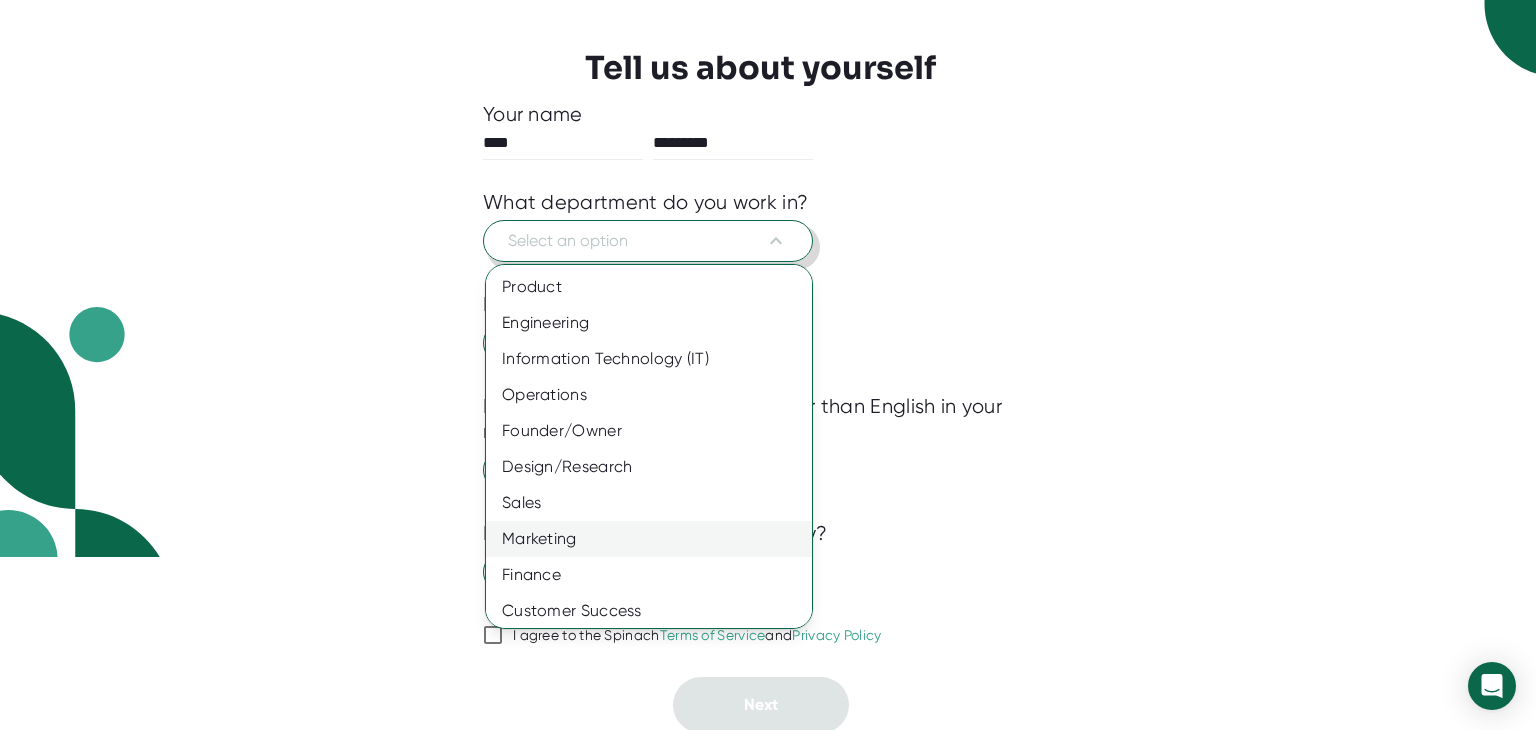 click on "Marketing" at bounding box center (656, 539) 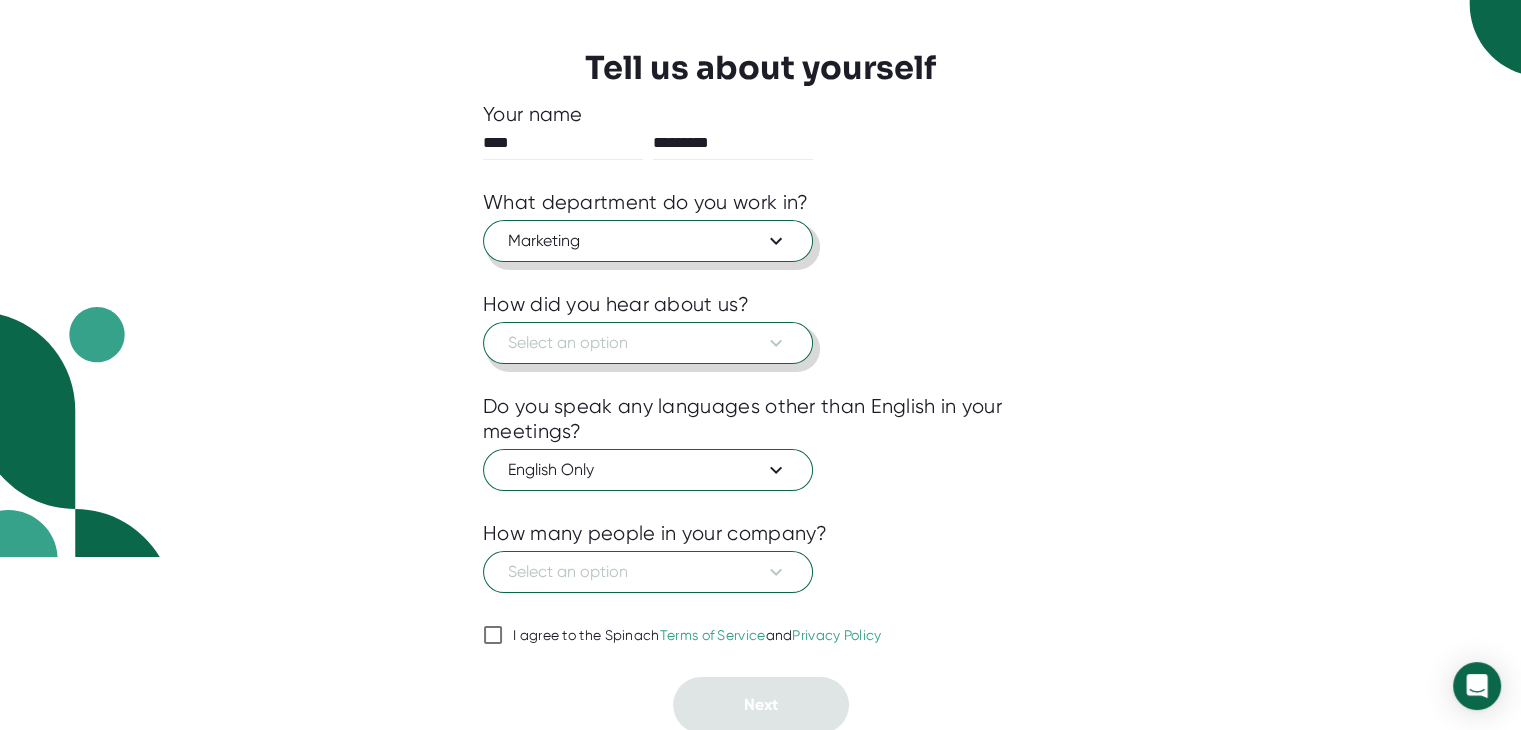 click 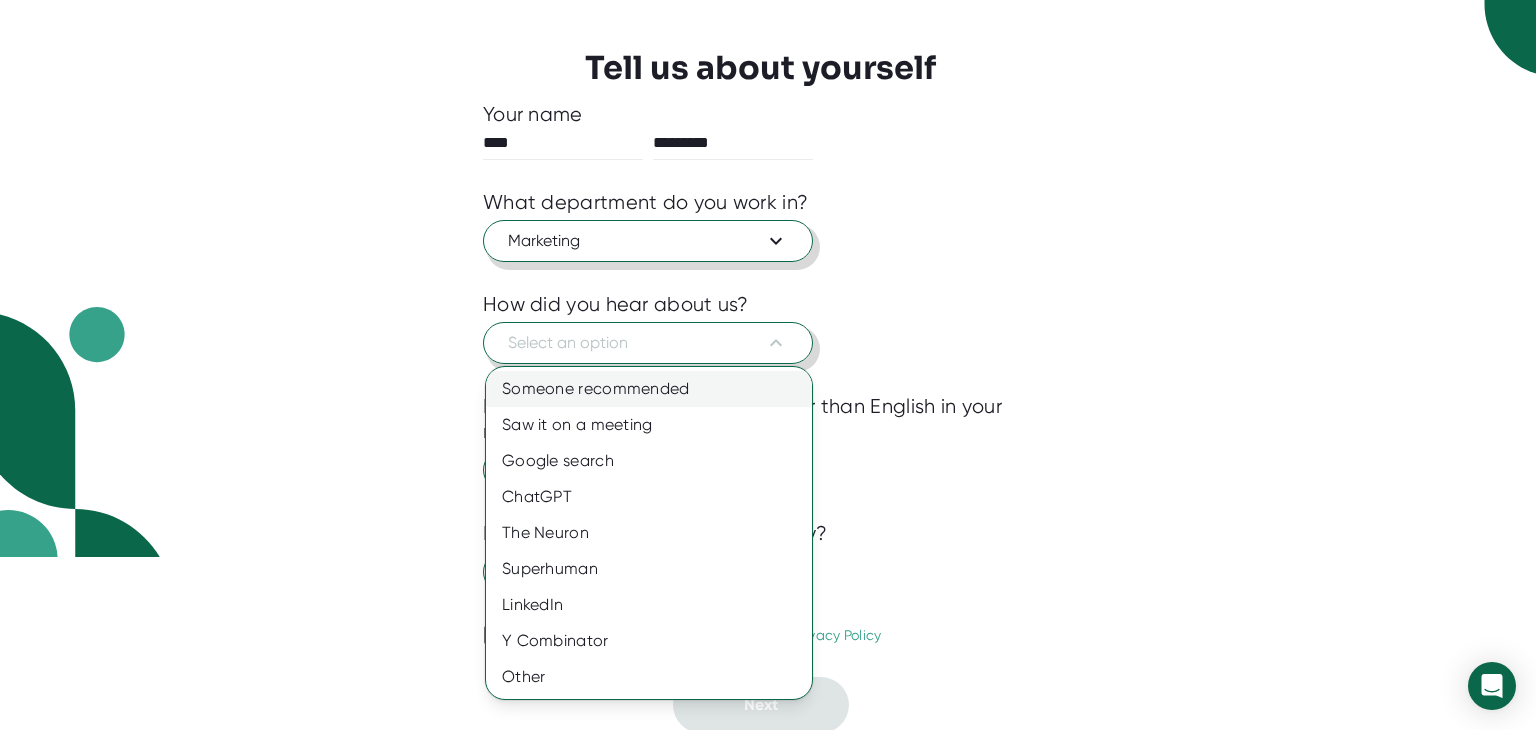 click on "Someone recommended" at bounding box center (649, 389) 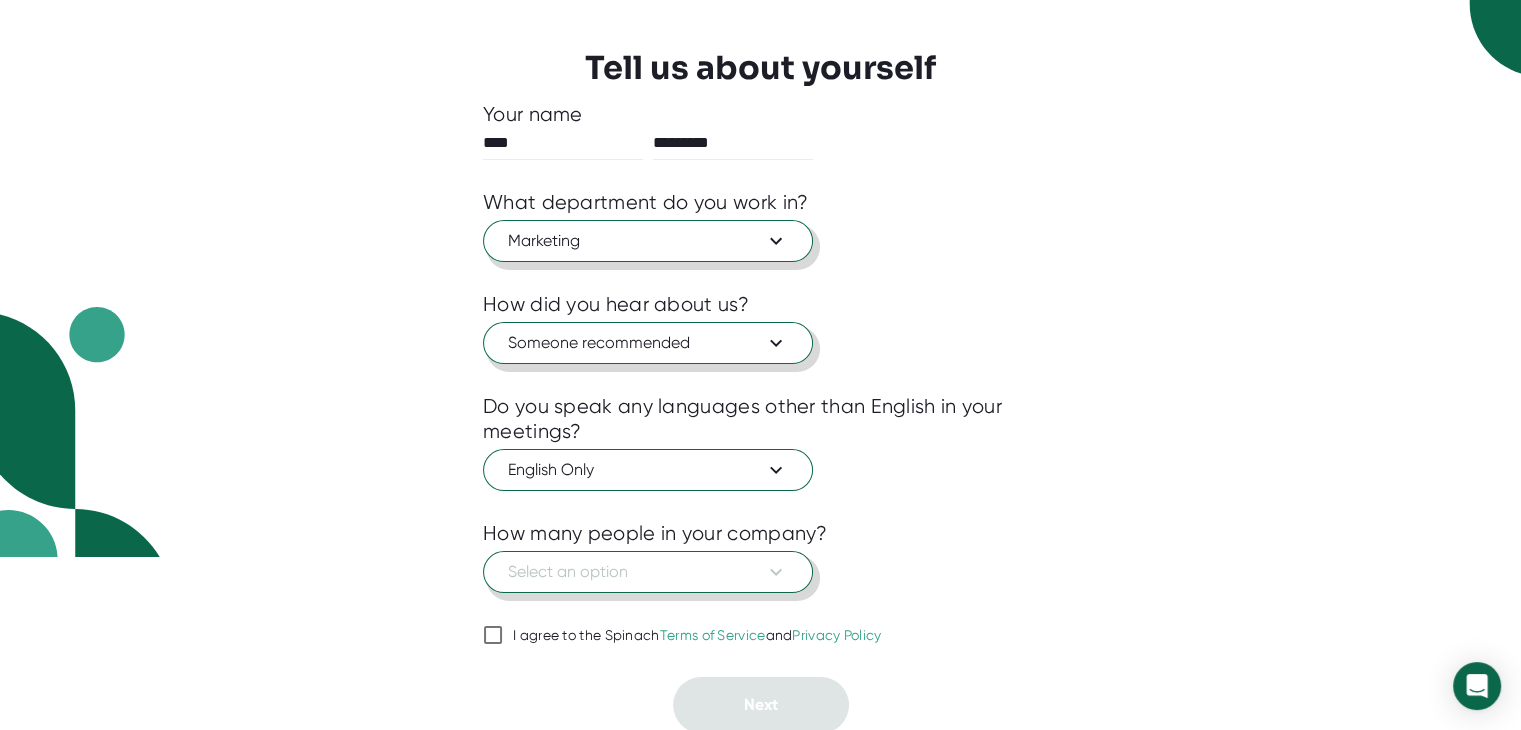 click on "Select an option" at bounding box center (648, 572) 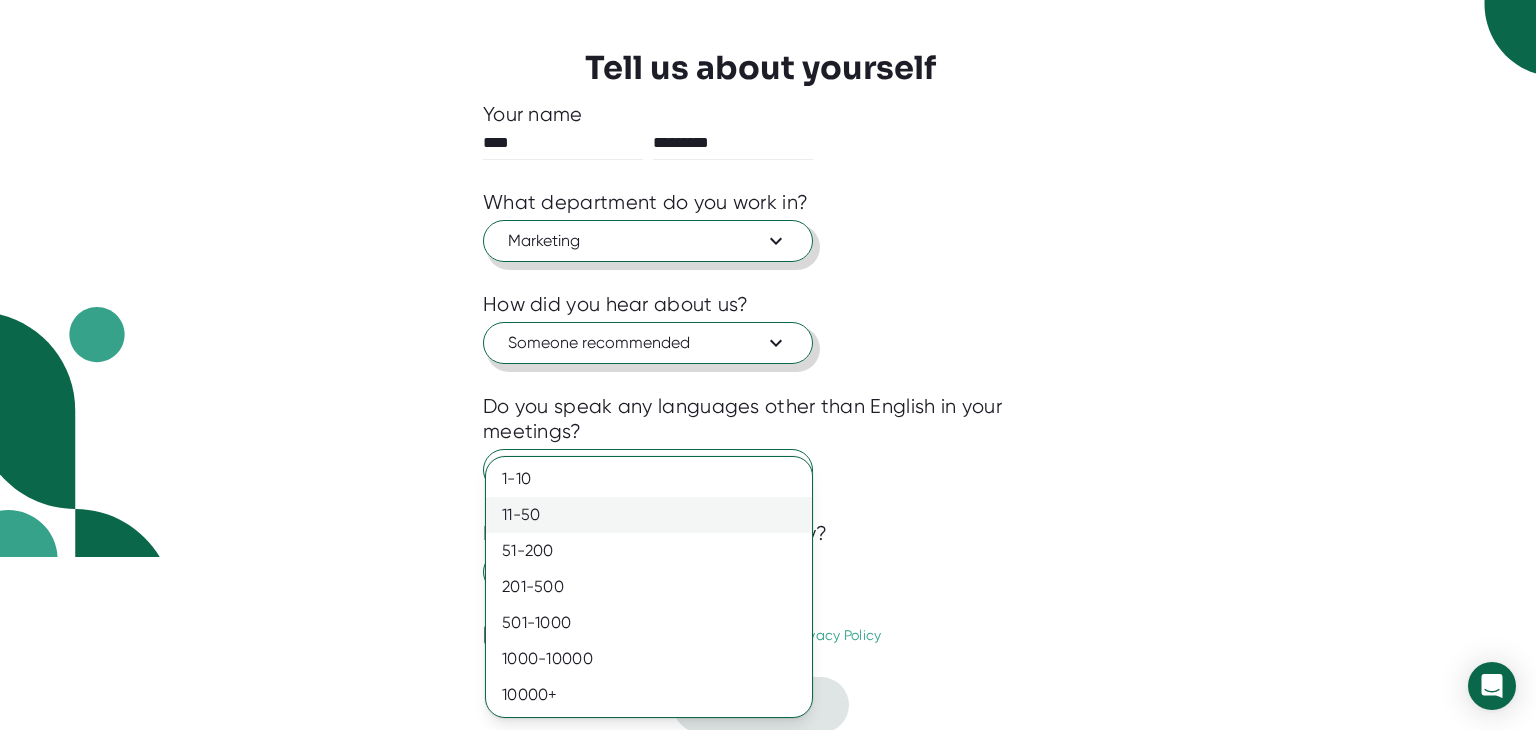 click on "11-50" at bounding box center (649, 515) 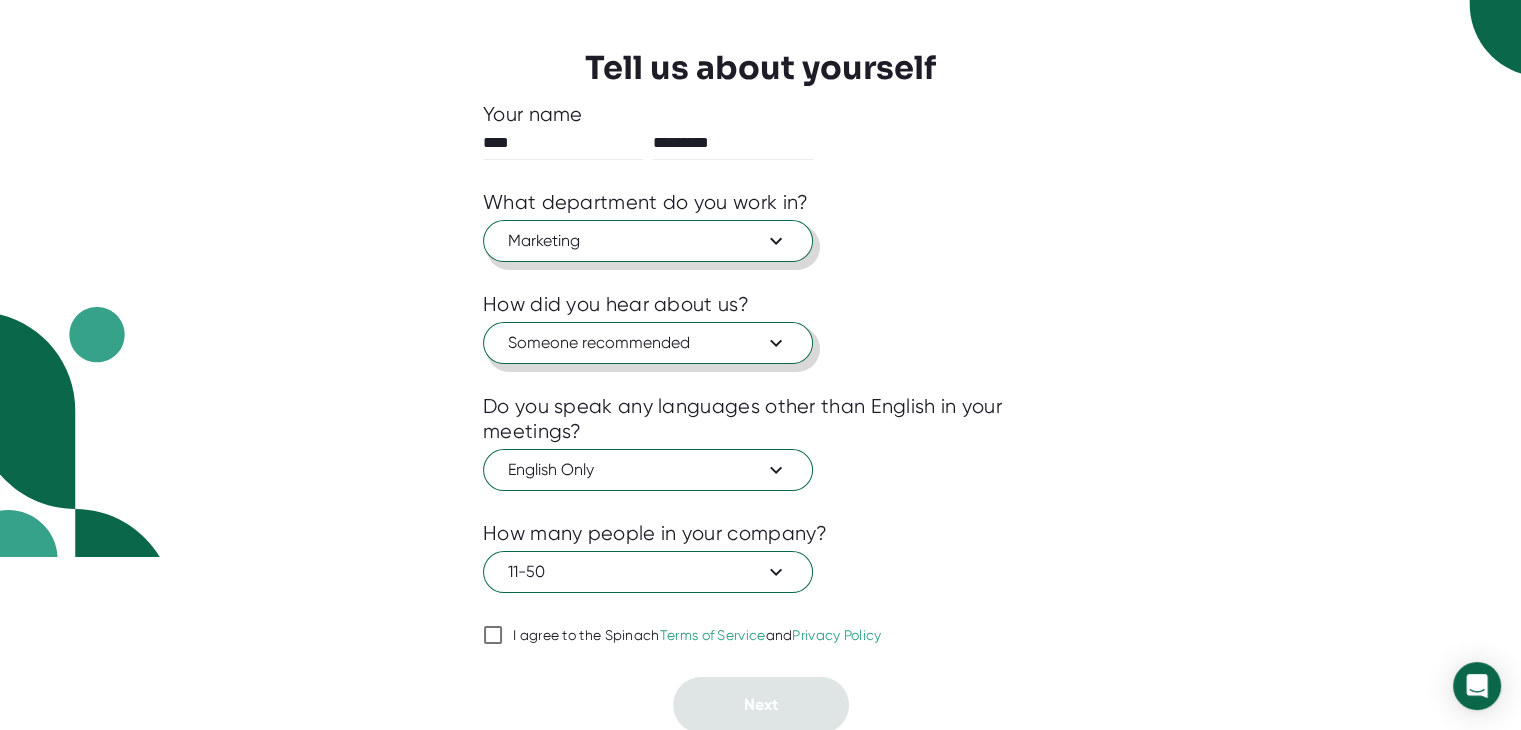 click on "I agree to the Spinach  Terms of Service  and  Privacy Policy" at bounding box center (493, 635) 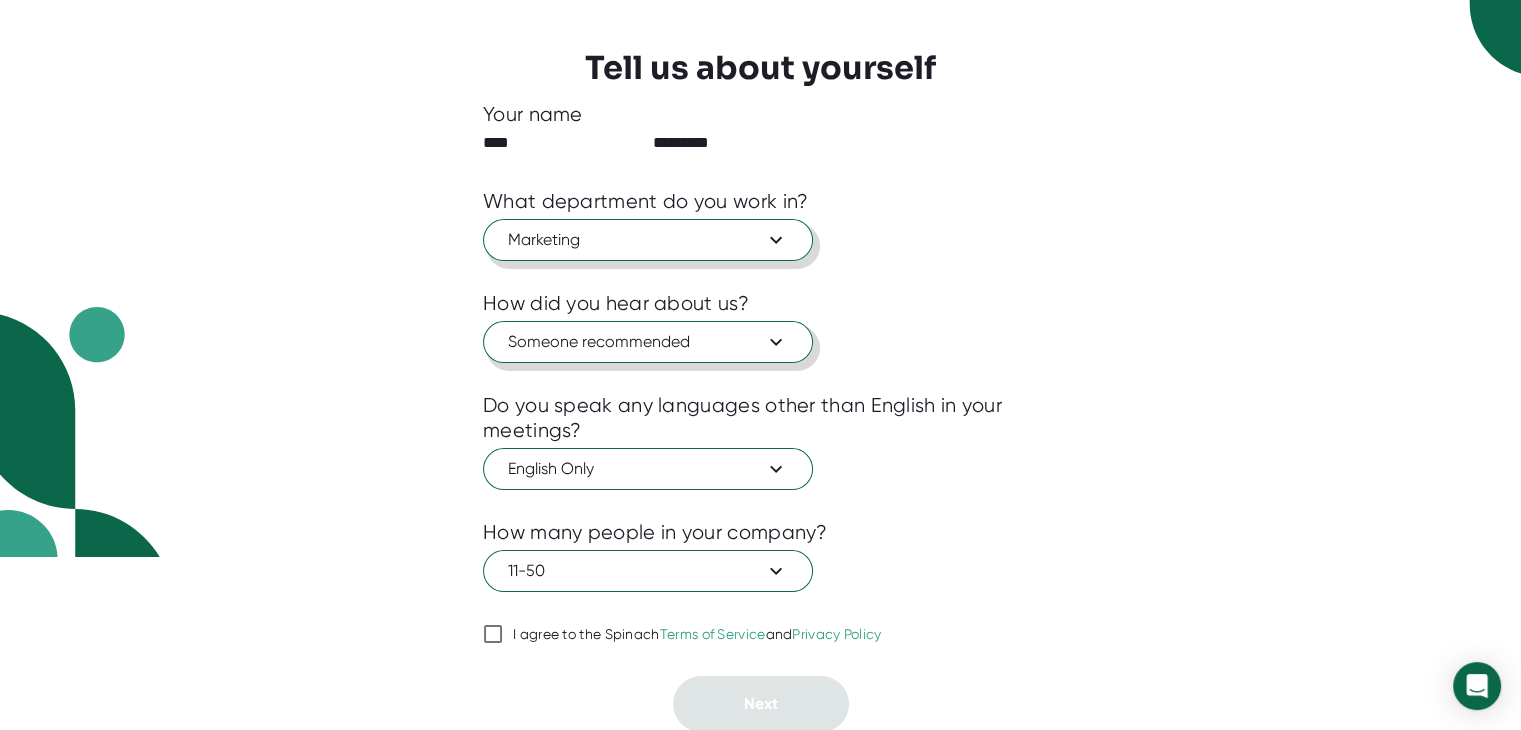 checkbox on "true" 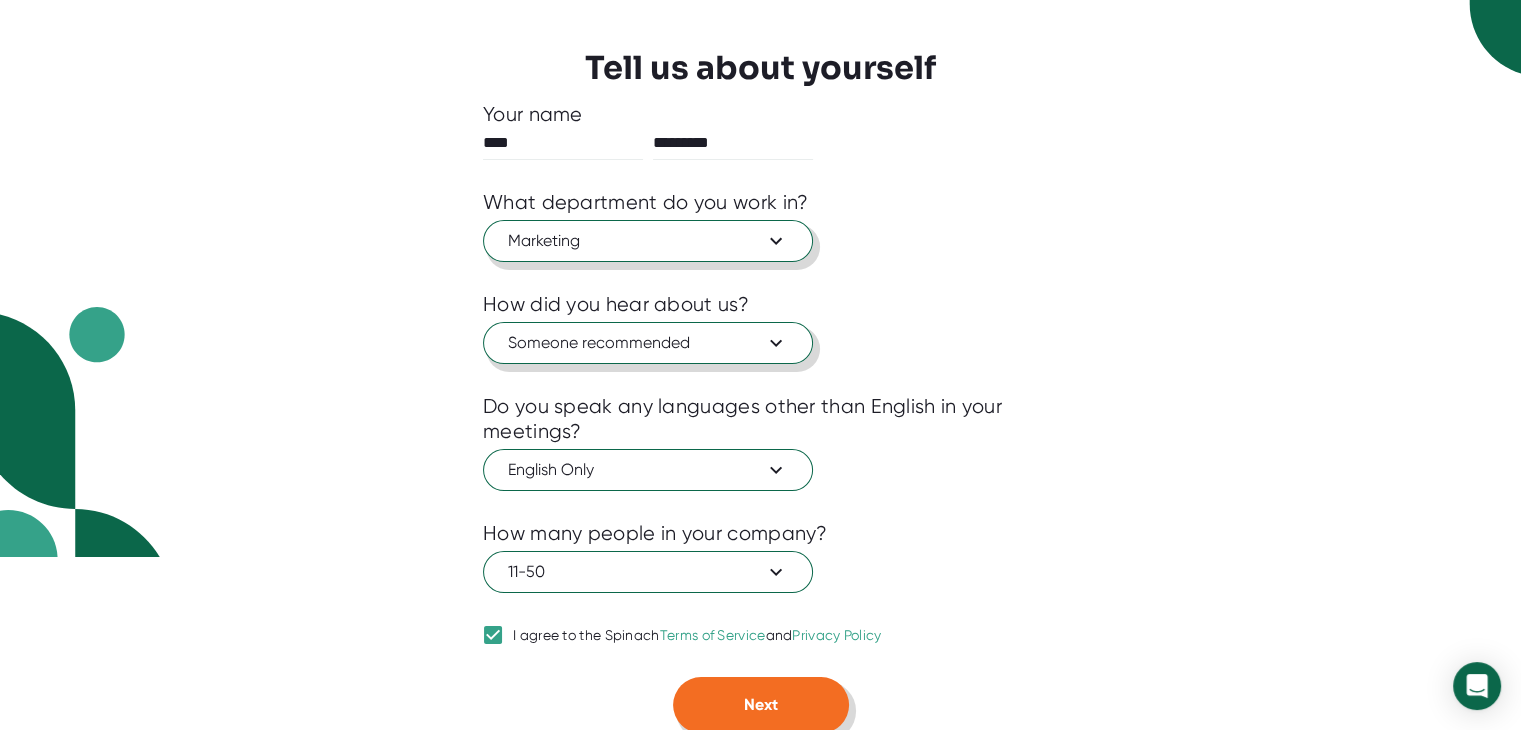 click on "Next" at bounding box center (761, 704) 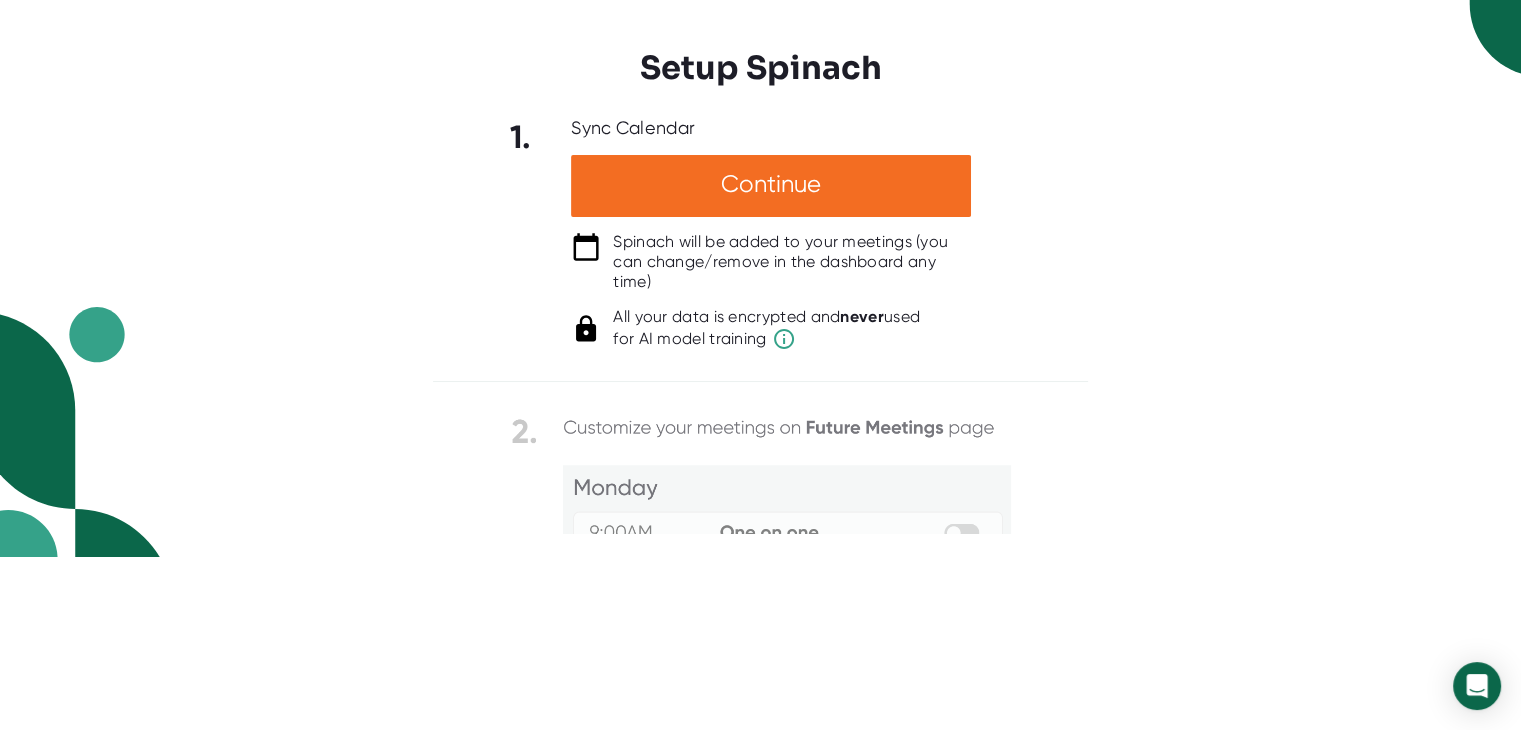 scroll, scrollTop: 0, scrollLeft: 0, axis: both 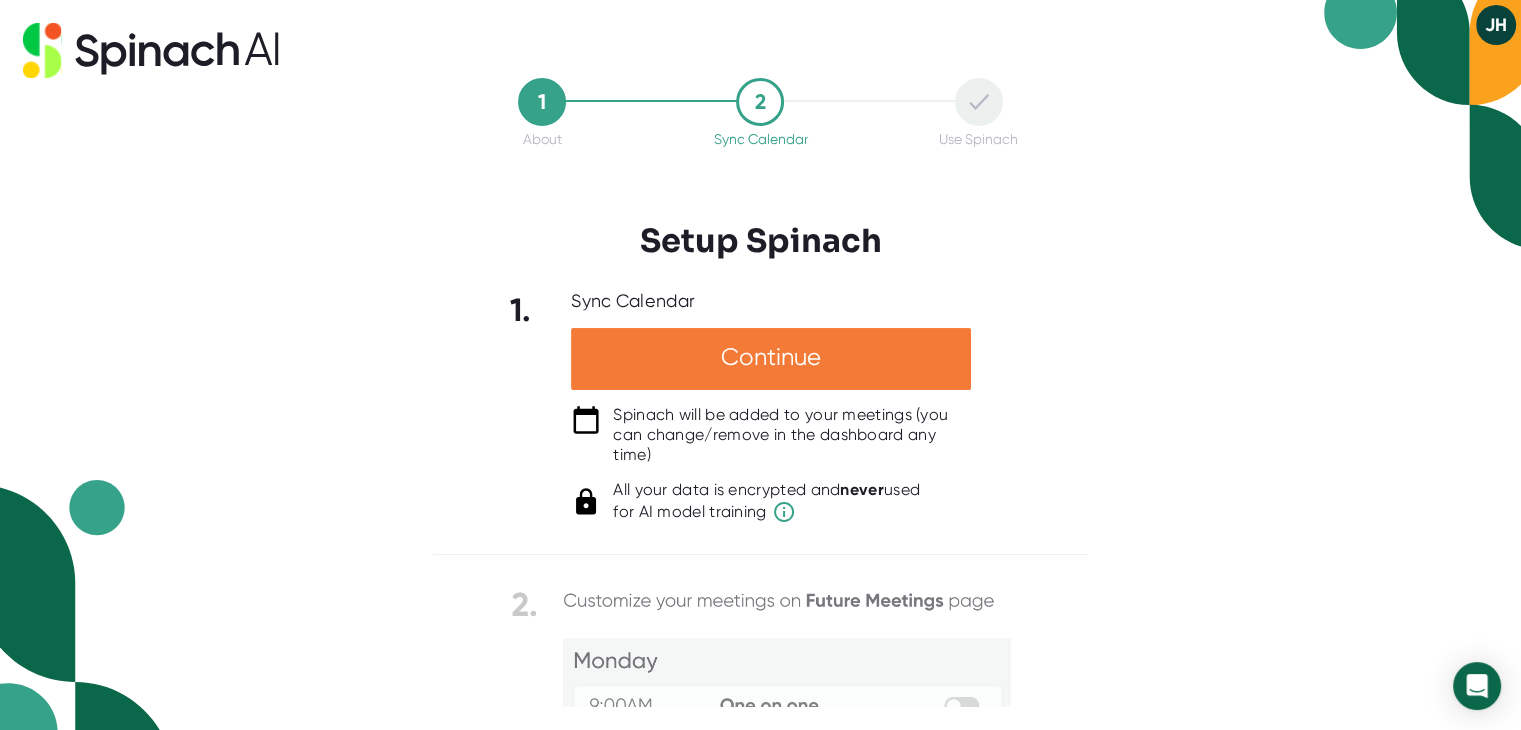click on "Continue" at bounding box center (771, 359) 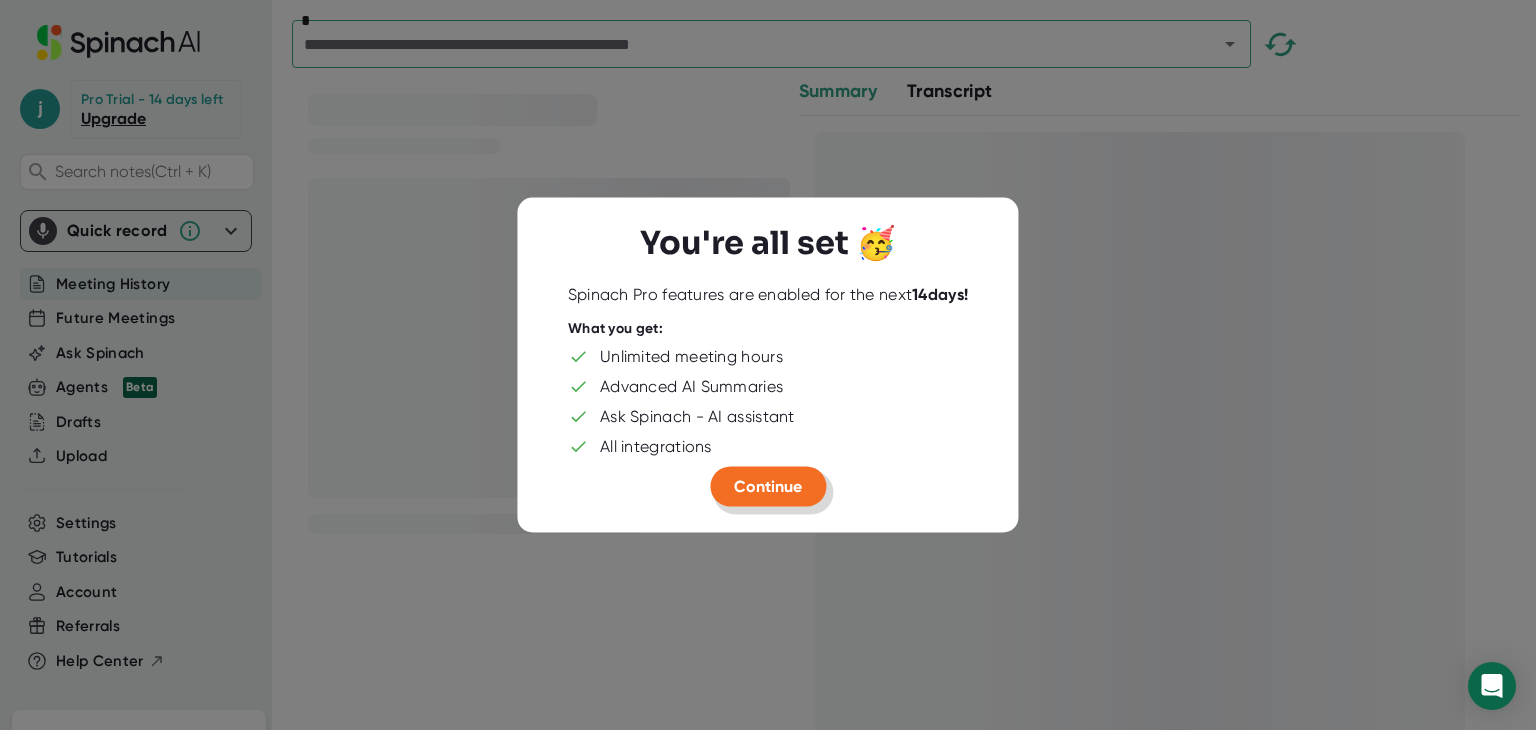 click on "Continue" at bounding box center [768, 486] 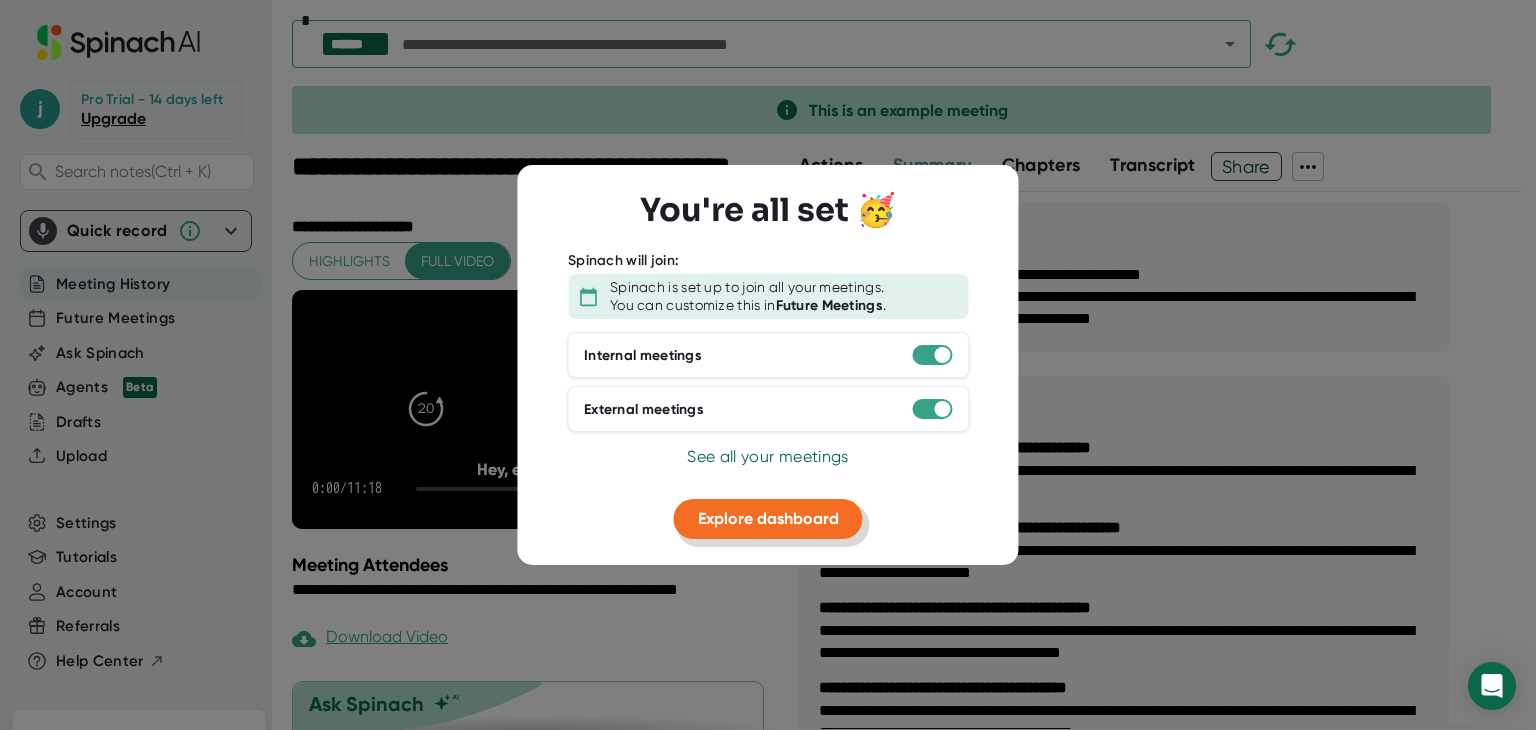 click on "Explore dashboard" at bounding box center (768, 518) 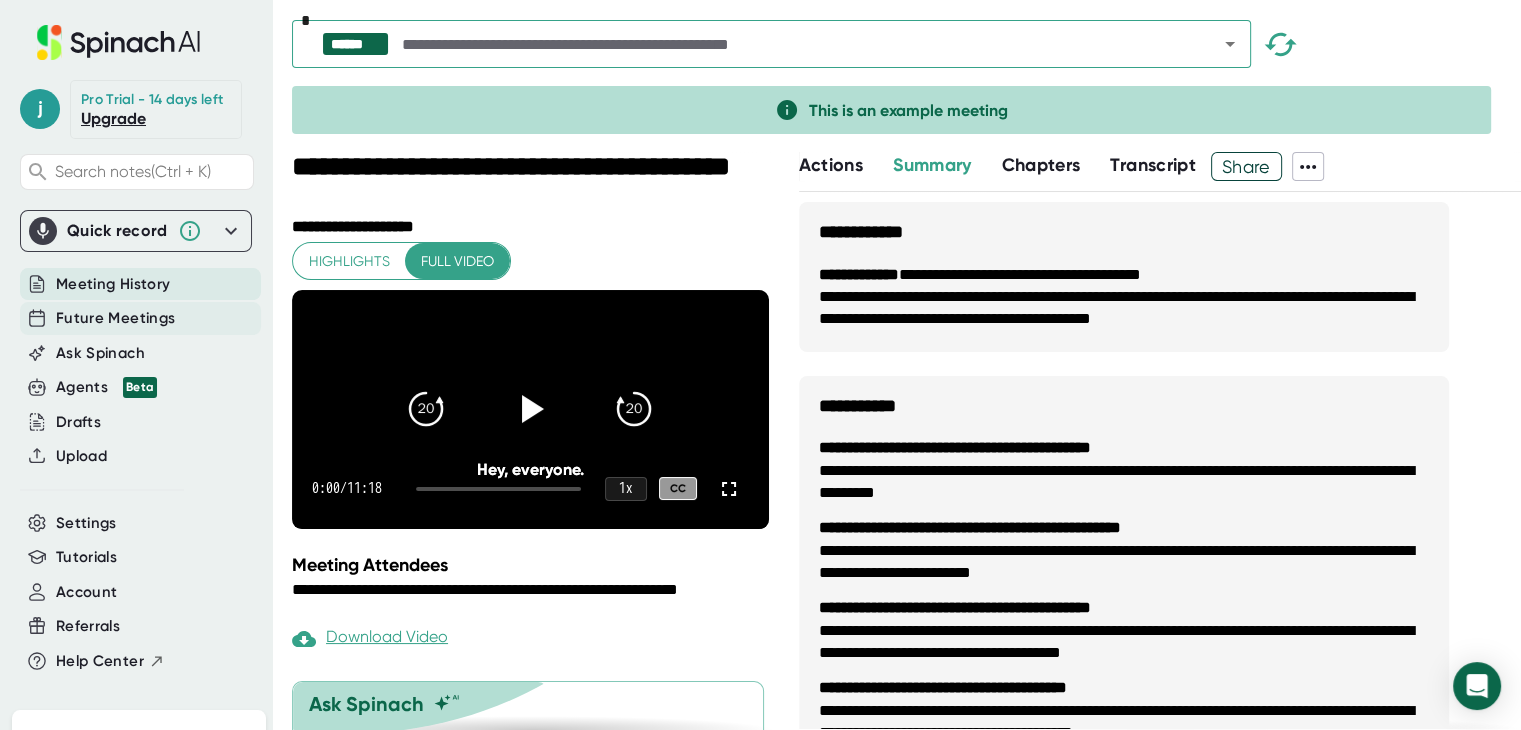 click on "Future Meetings" at bounding box center (115, 318) 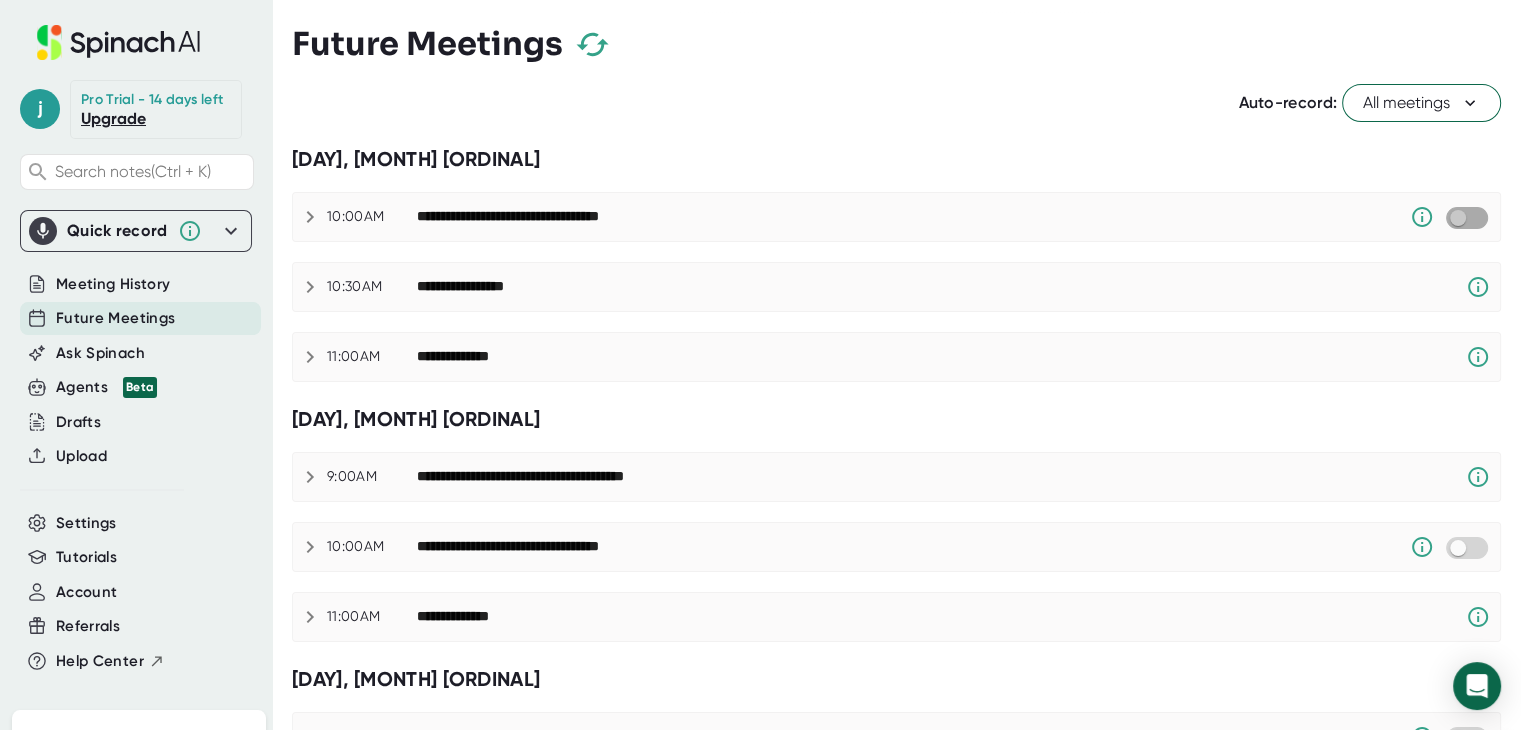 click at bounding box center [1457, 218] 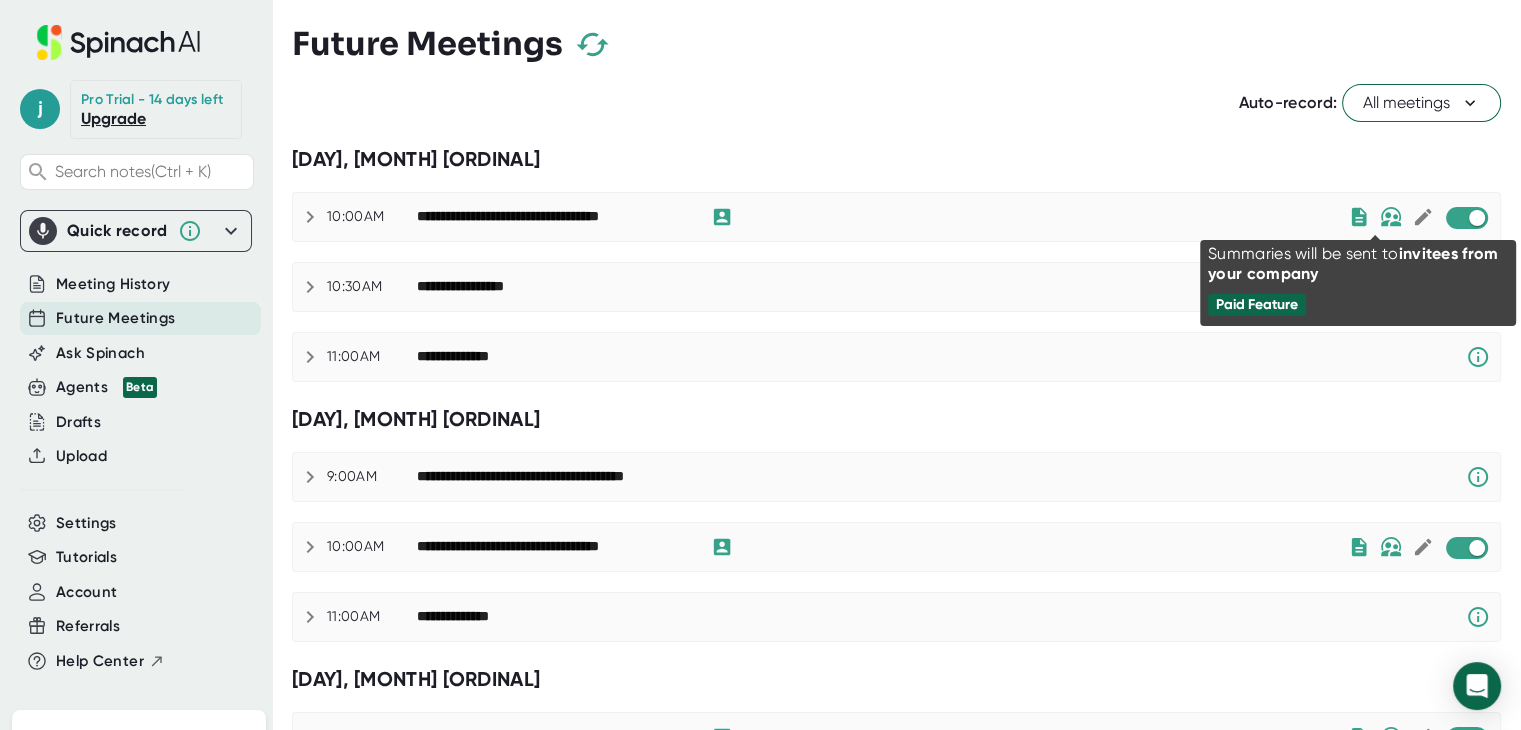 click at bounding box center (1391, 217) 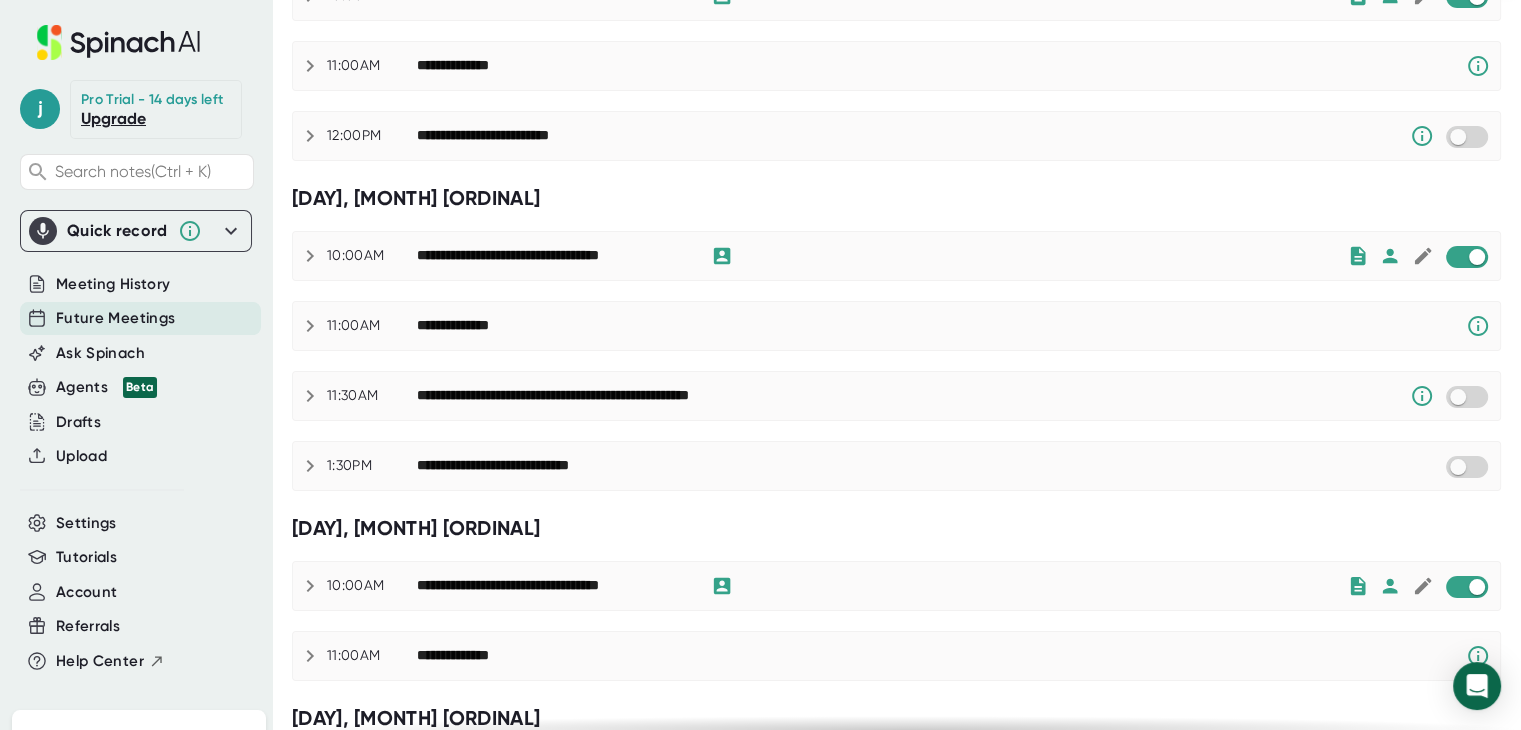 scroll, scrollTop: 1100, scrollLeft: 0, axis: vertical 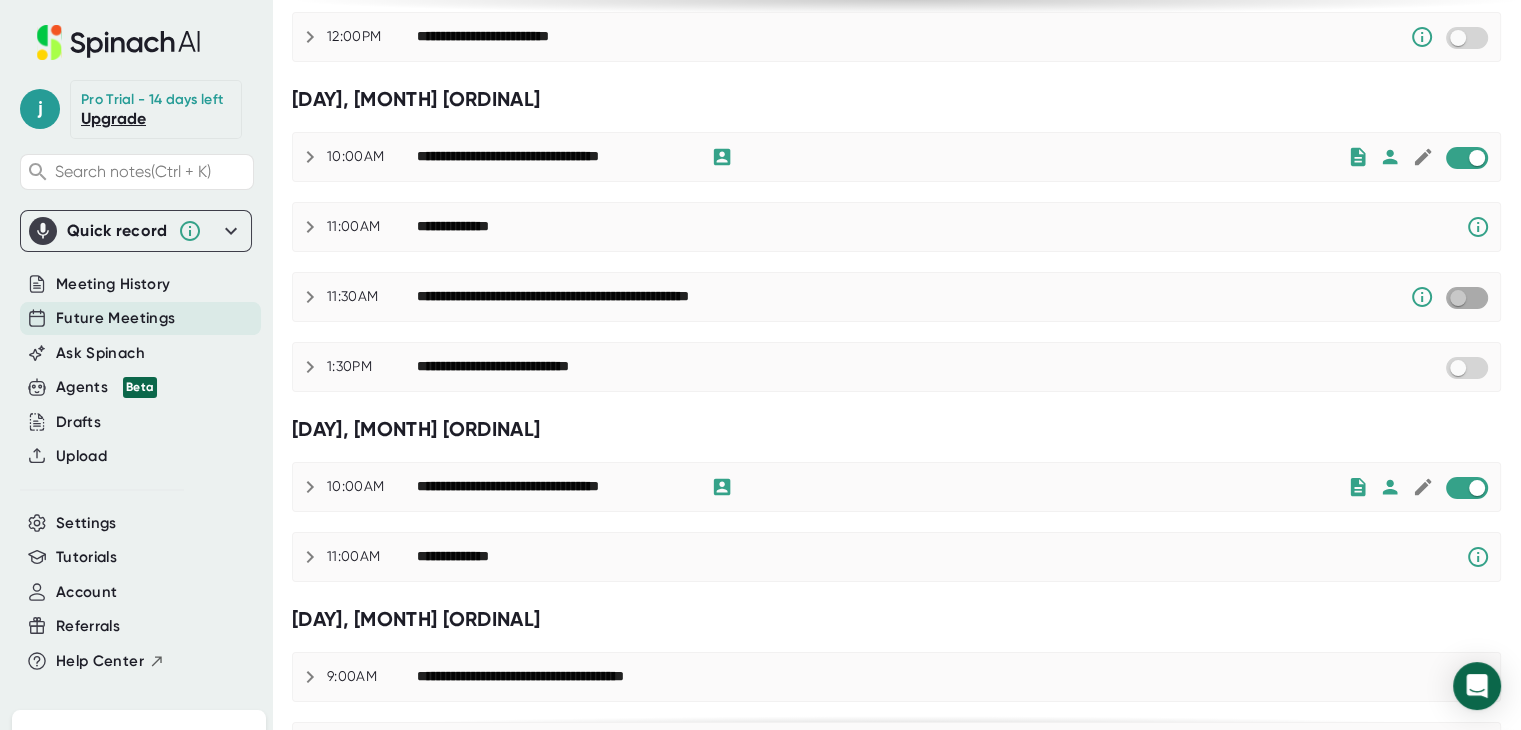 click at bounding box center [1457, 298] 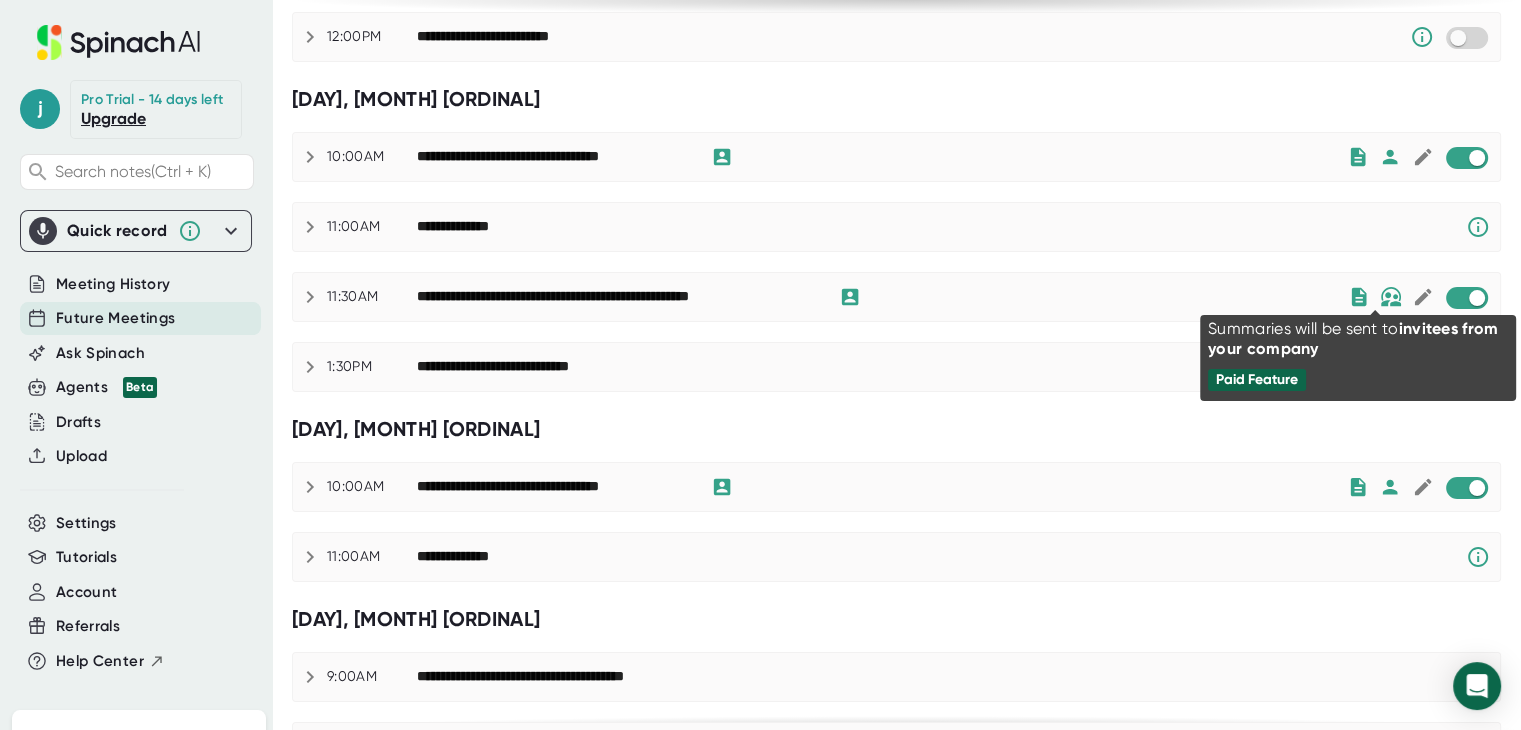 click at bounding box center [1391, 297] 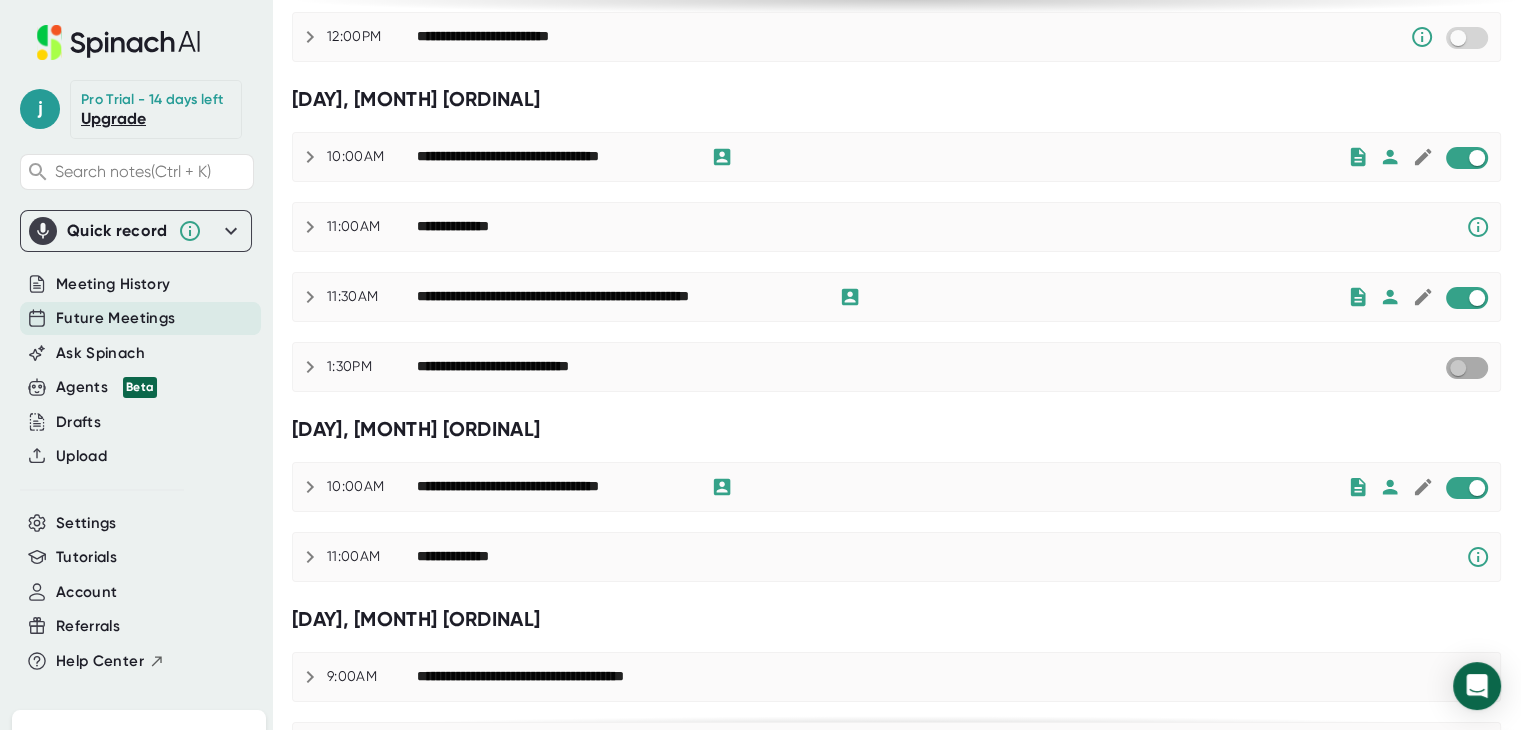 click at bounding box center (1457, 368) 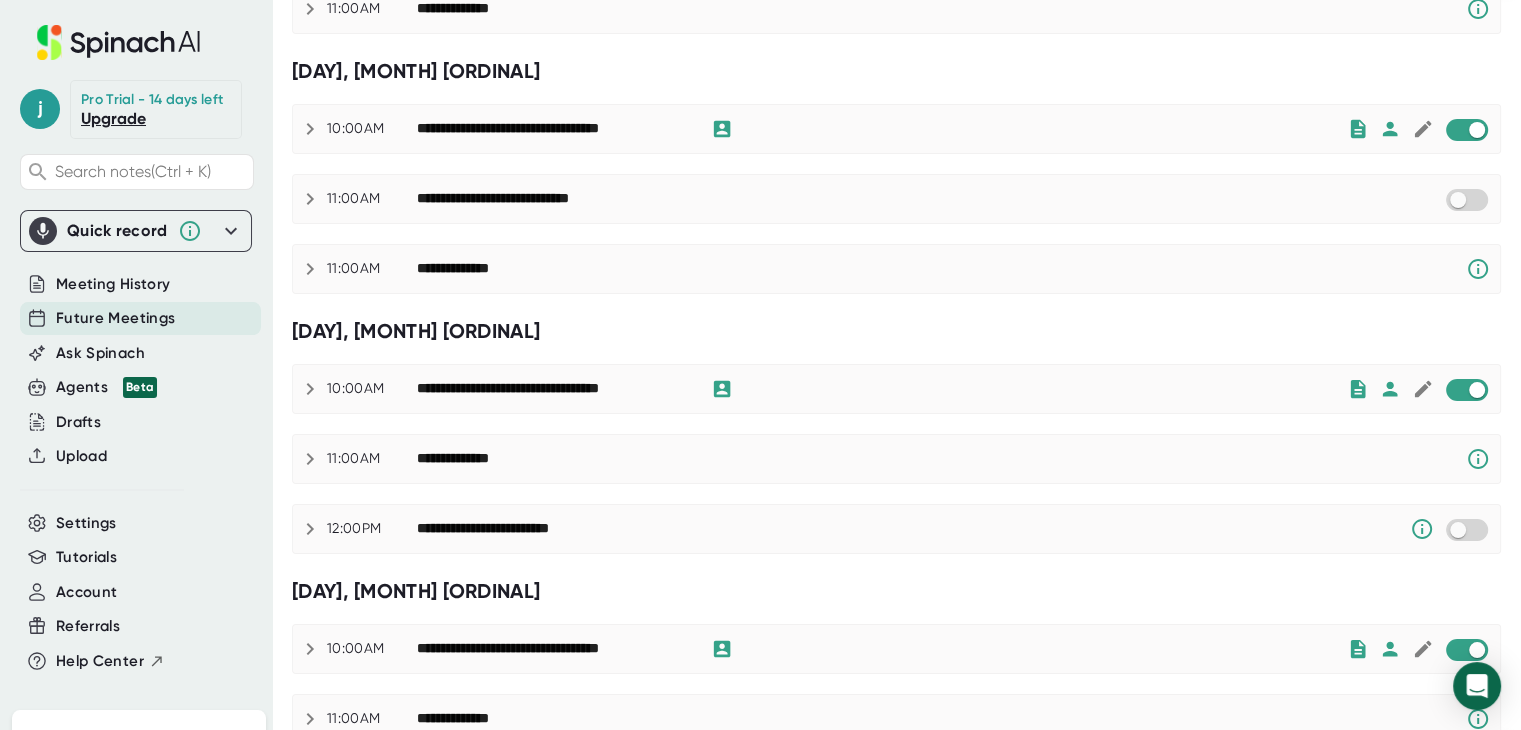 scroll, scrollTop: 408, scrollLeft: 0, axis: vertical 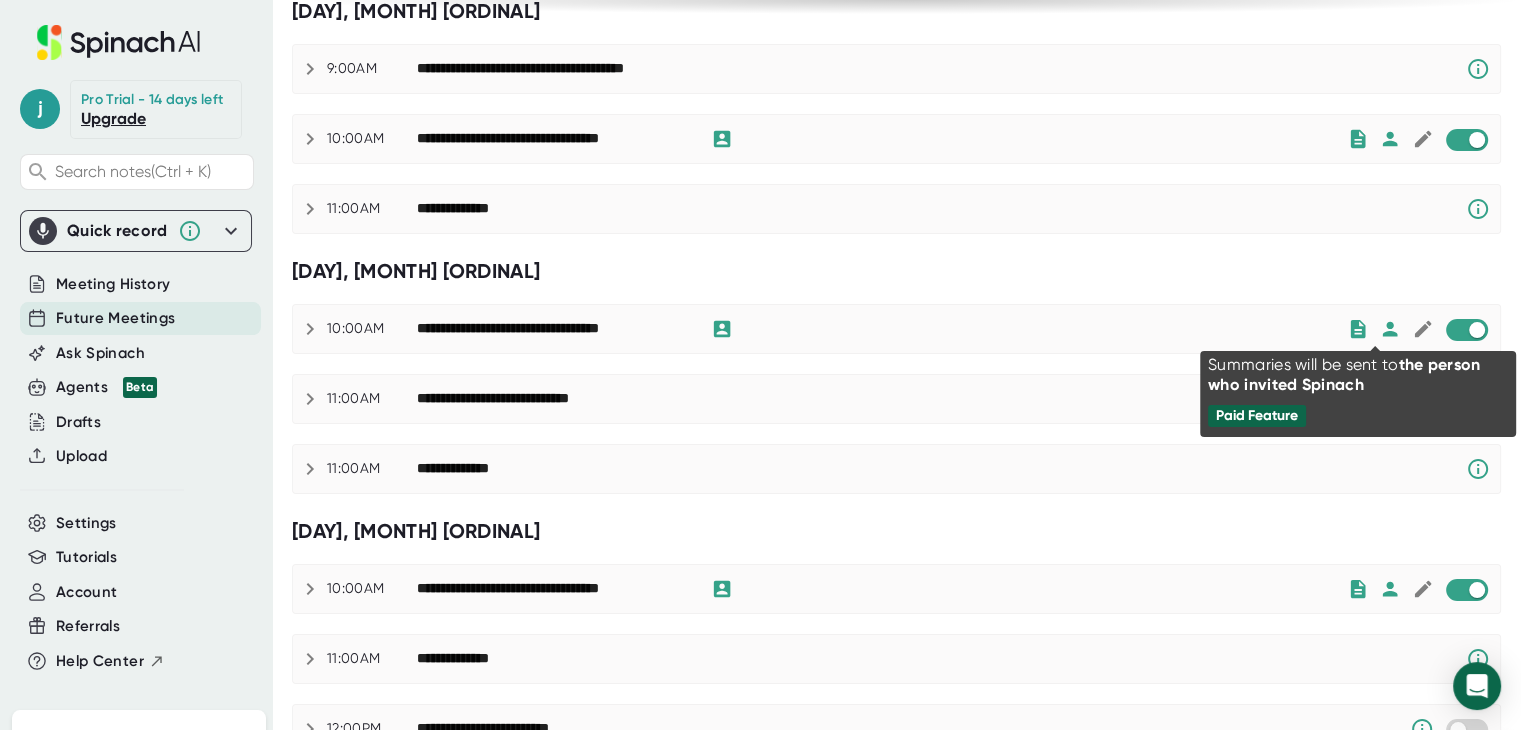 click 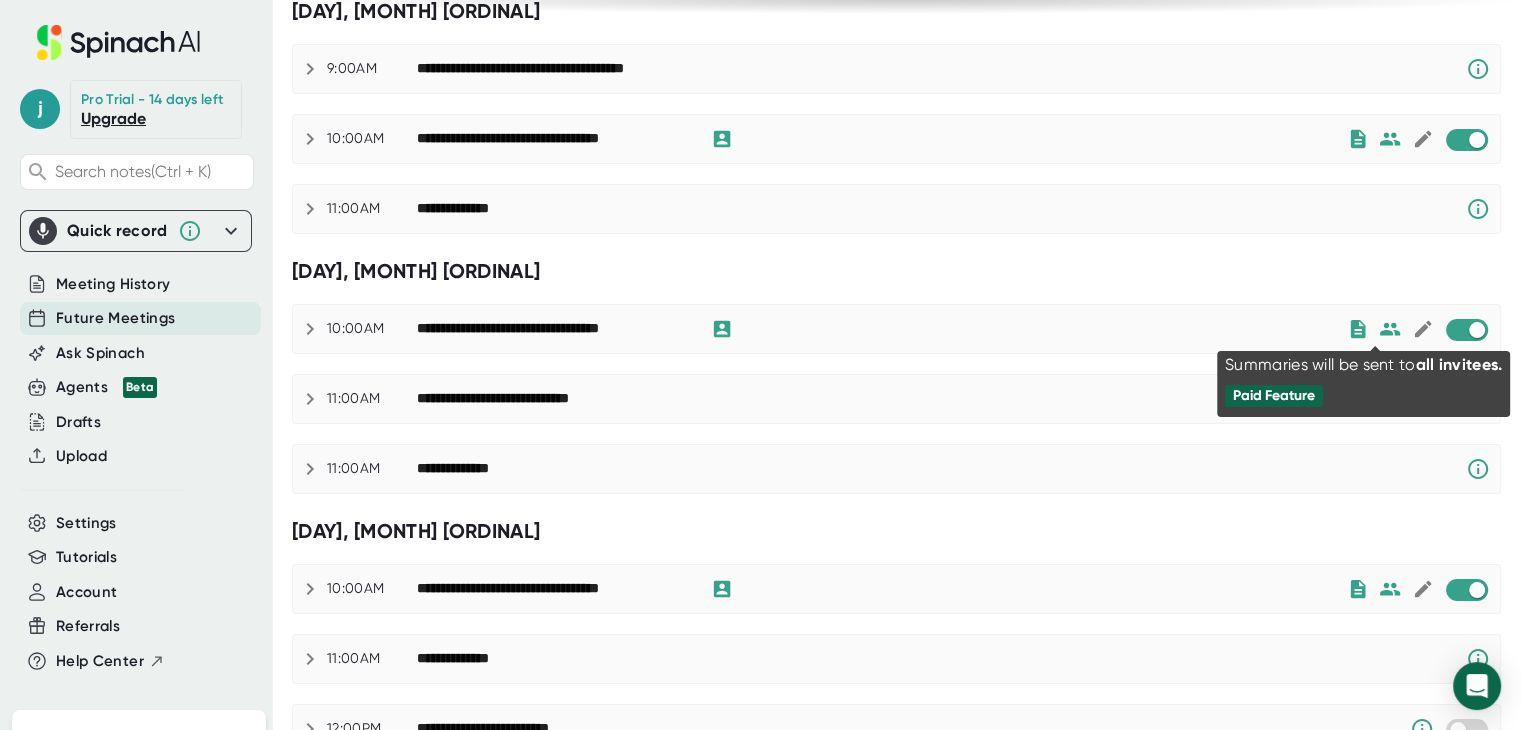 click 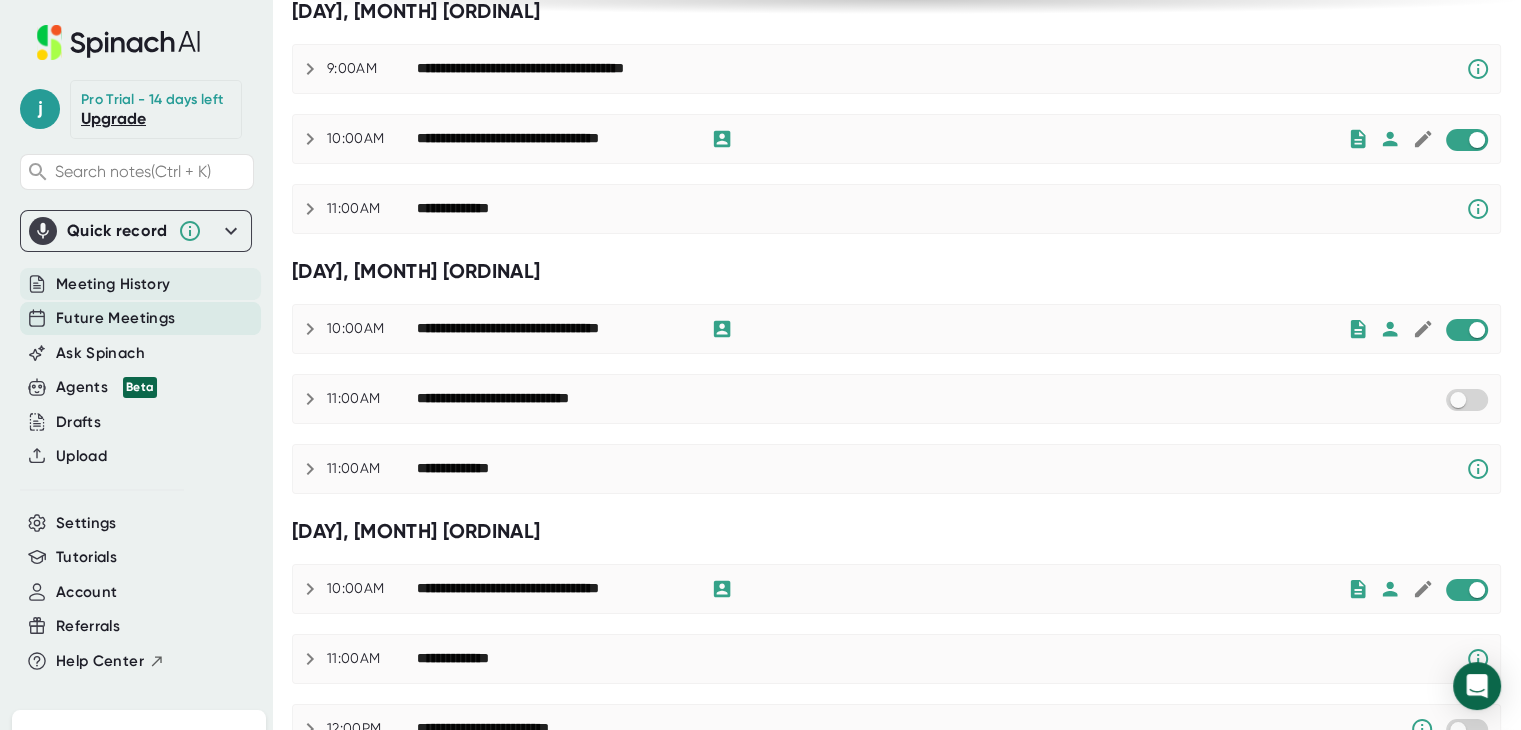 click on "Meeting History" at bounding box center (113, 284) 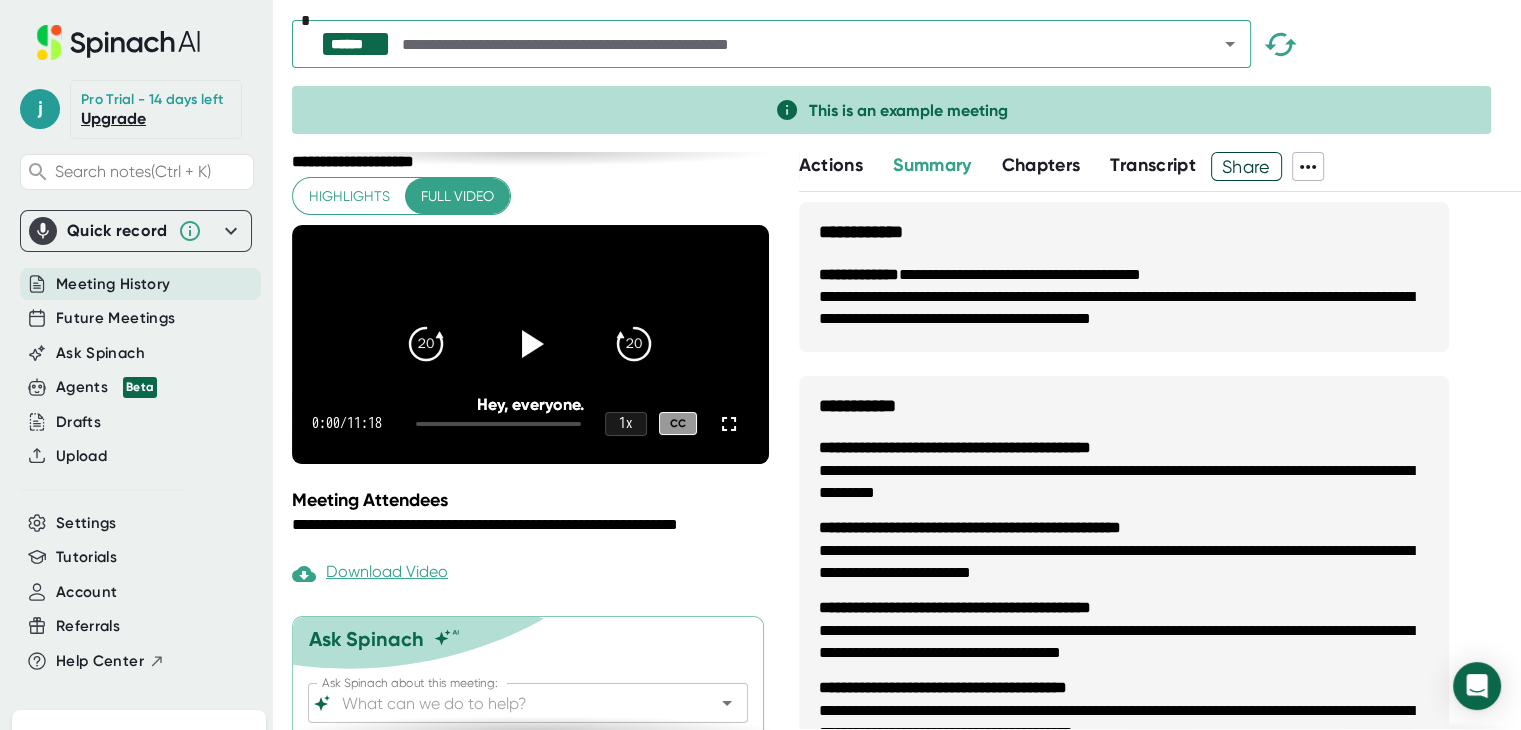 scroll, scrollTop: 100, scrollLeft: 0, axis: vertical 